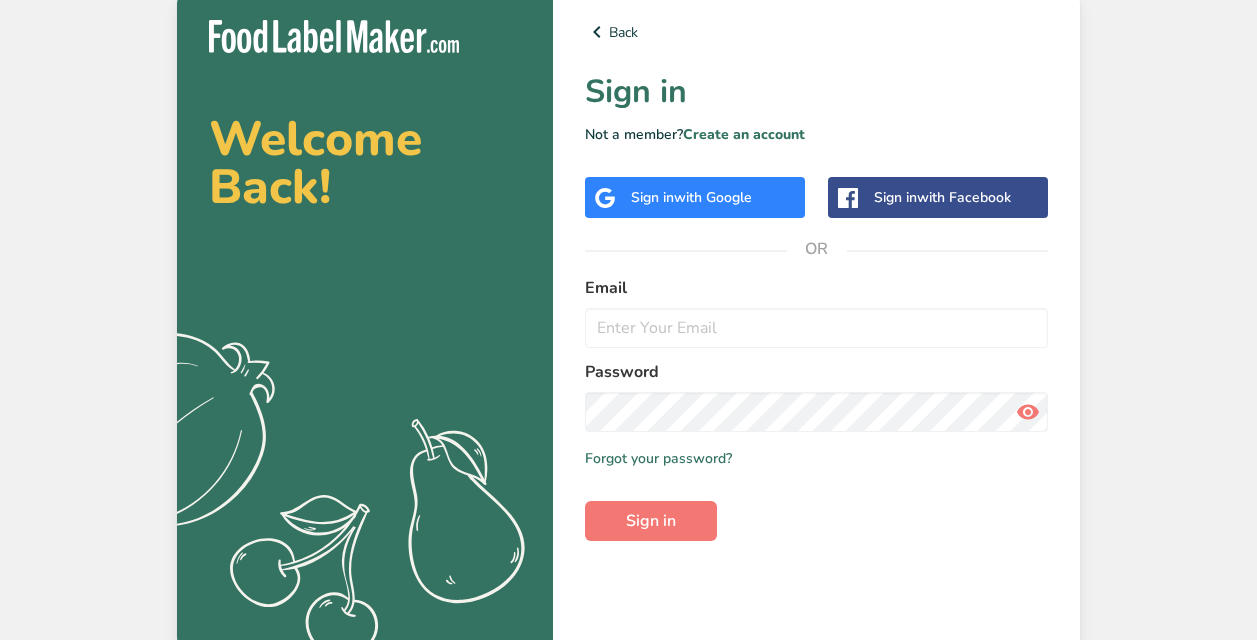 scroll, scrollTop: 0, scrollLeft: 0, axis: both 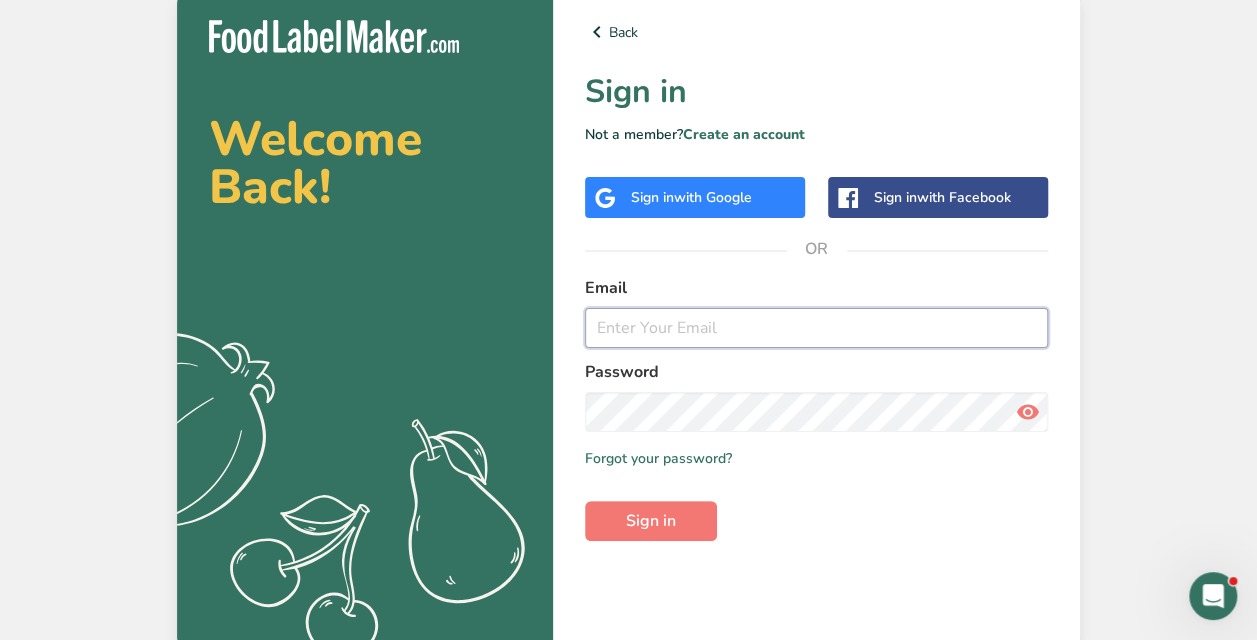 click at bounding box center [816, 328] 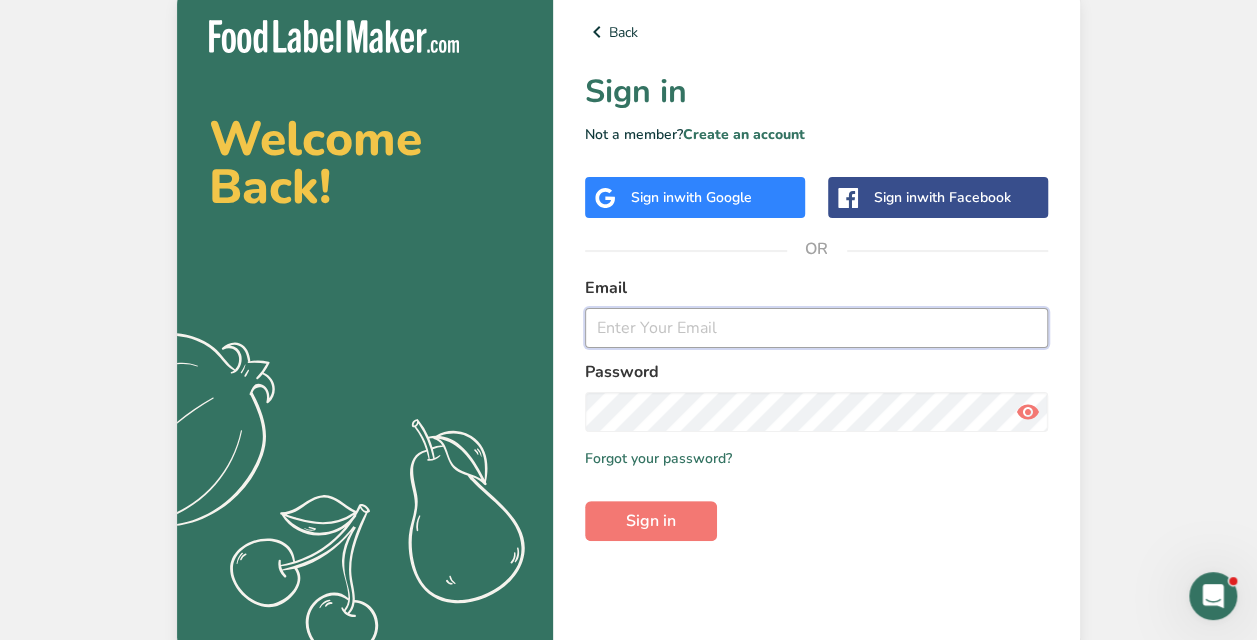 type on "[EMAIL]" 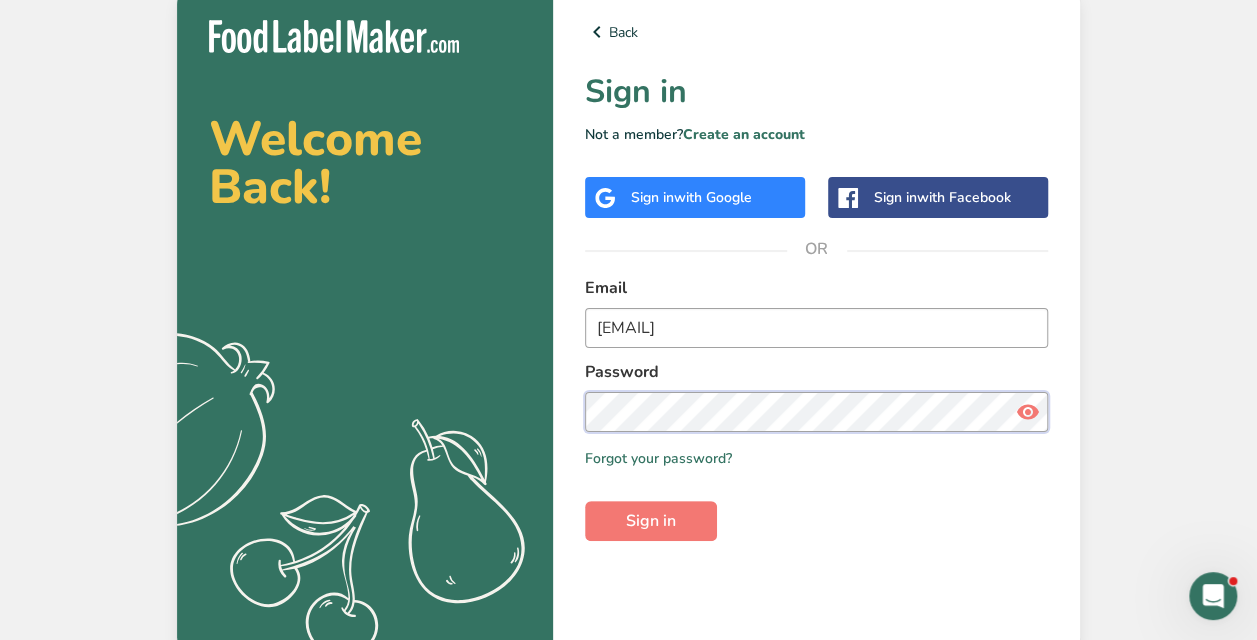click on "Sign in" at bounding box center (651, 521) 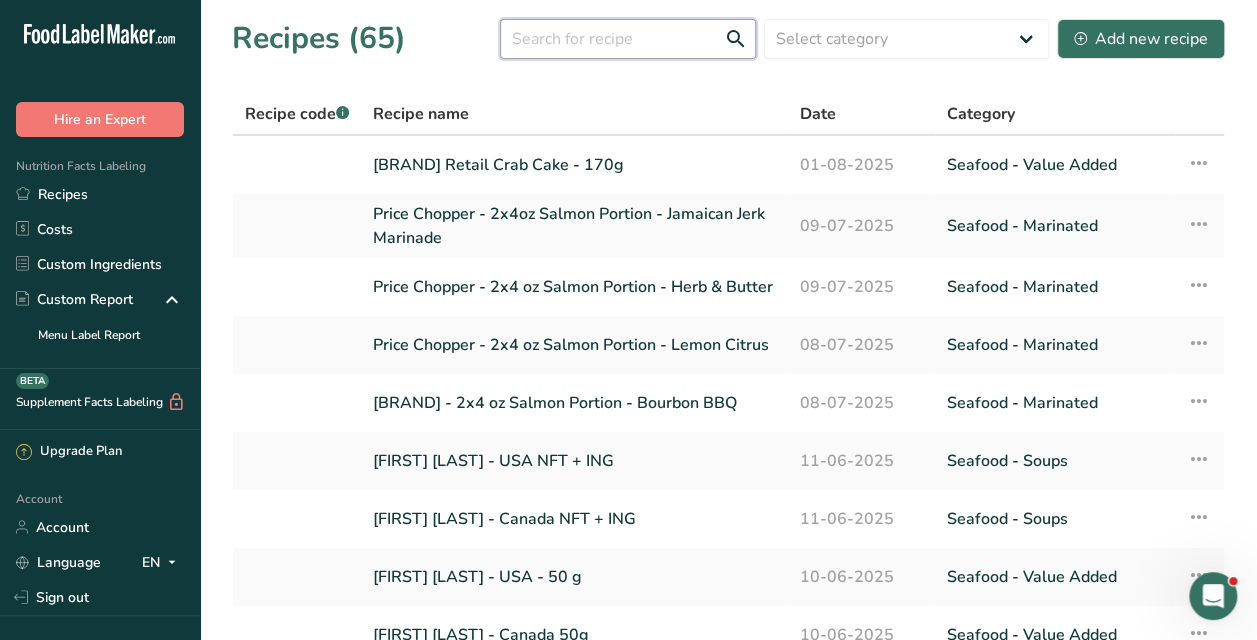 click at bounding box center (628, 39) 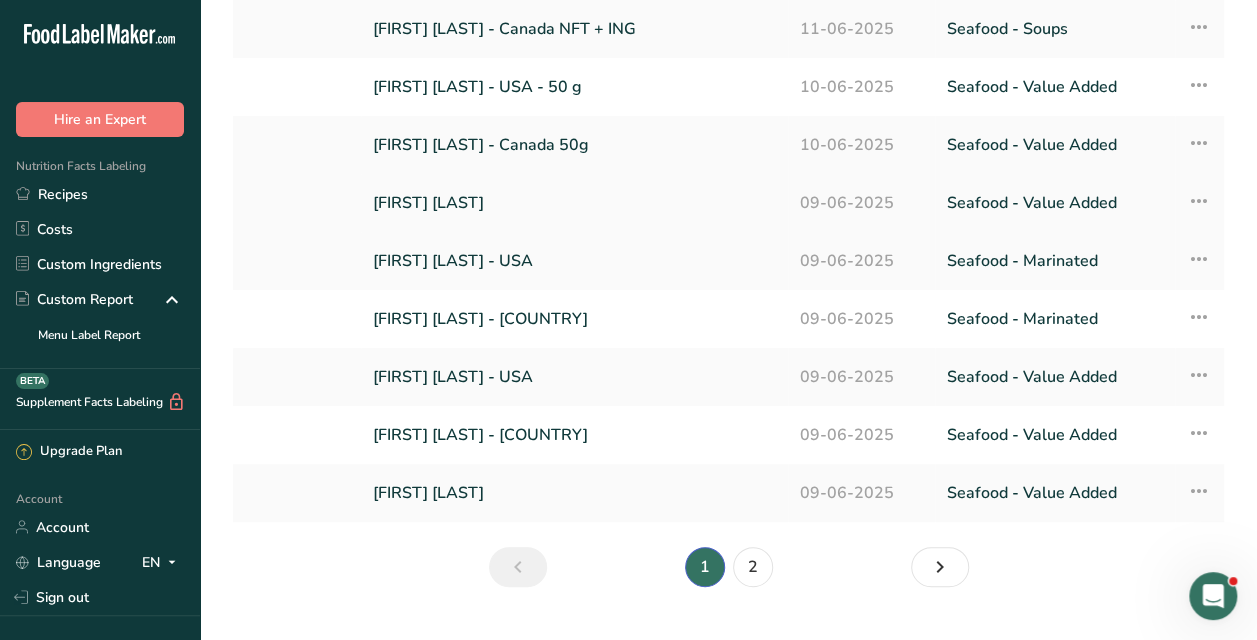 scroll, scrollTop: 195, scrollLeft: 0, axis: vertical 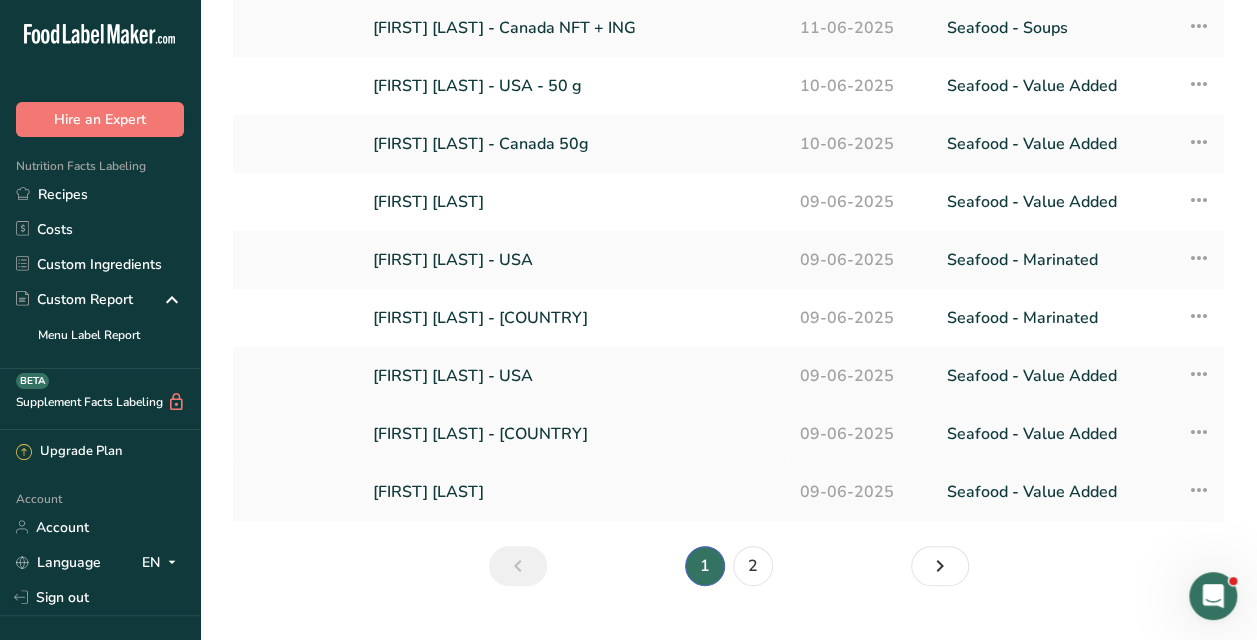 type on "[FIRST]" 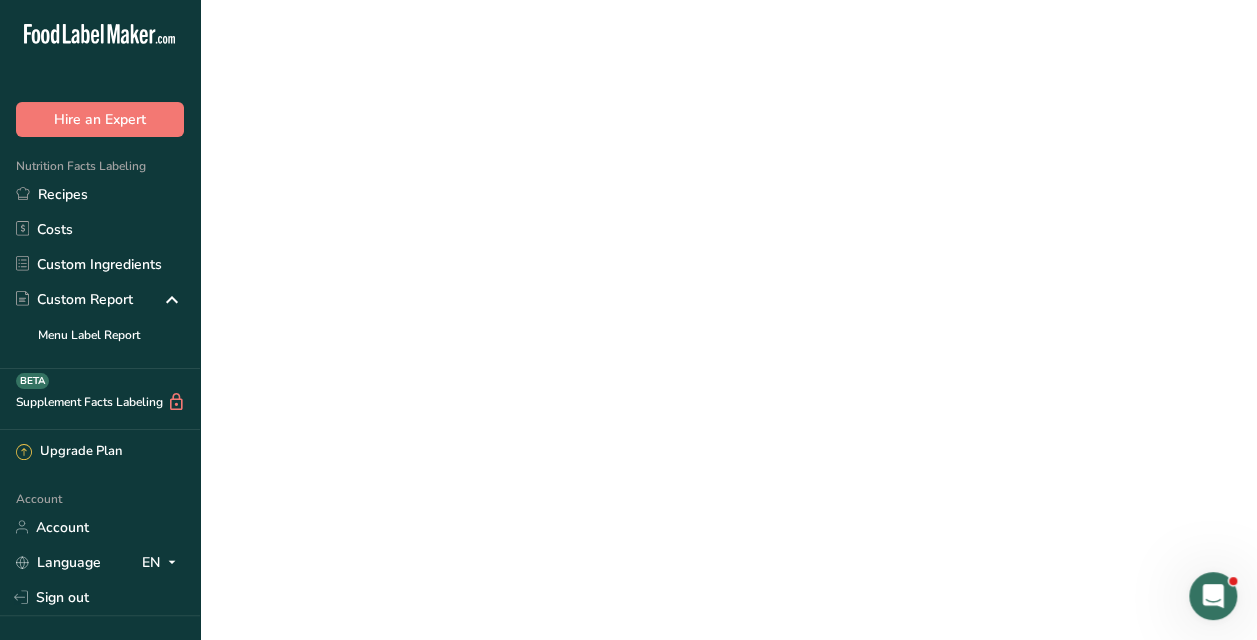 scroll, scrollTop: 0, scrollLeft: 0, axis: both 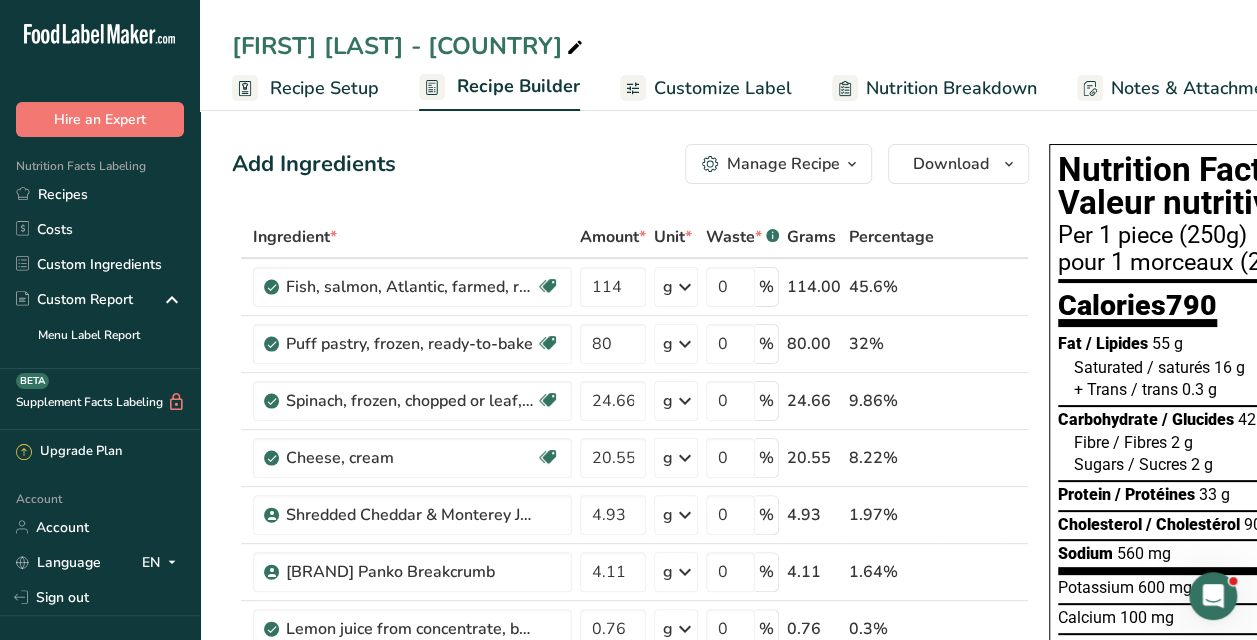 click on "Add Ingredients
Manage Recipe         Delete Recipe           Duplicate Recipe             Scale Recipe             Save as Sub-Recipe   .a-a{fill:#347362;}.b-a{fill:#fff;}                               Nutrition Breakdown                 Recipe Card
NEW
Amino Acids Pattern Report           Activity History
Download
Choose your preferred label style
Standard FDA label
Standard FDA label
The most common format for nutrition facts labels in compliance with the FDA's typeface, style and requirements
Tabular FDA label
A label format compliant with the FDA regulations presented in a tabular (horizontal) display.
Linear FDA label
A simple linear display for small sized packages.
Simplified FDA label" at bounding box center (630, 164) 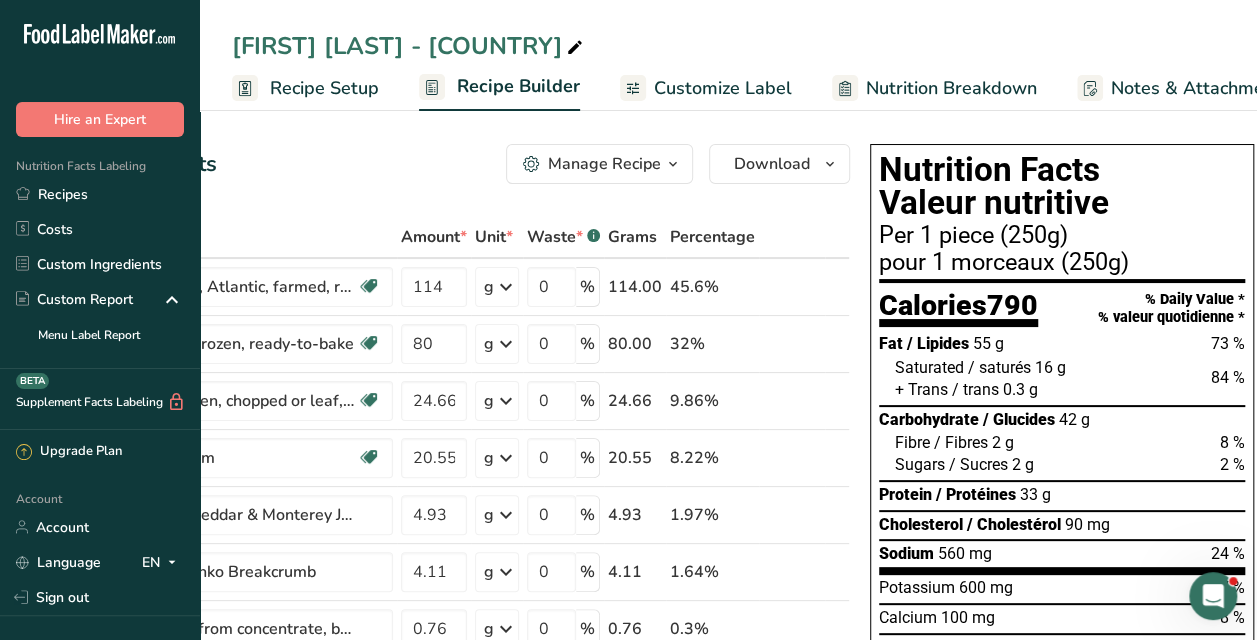 scroll, scrollTop: 0, scrollLeft: 0, axis: both 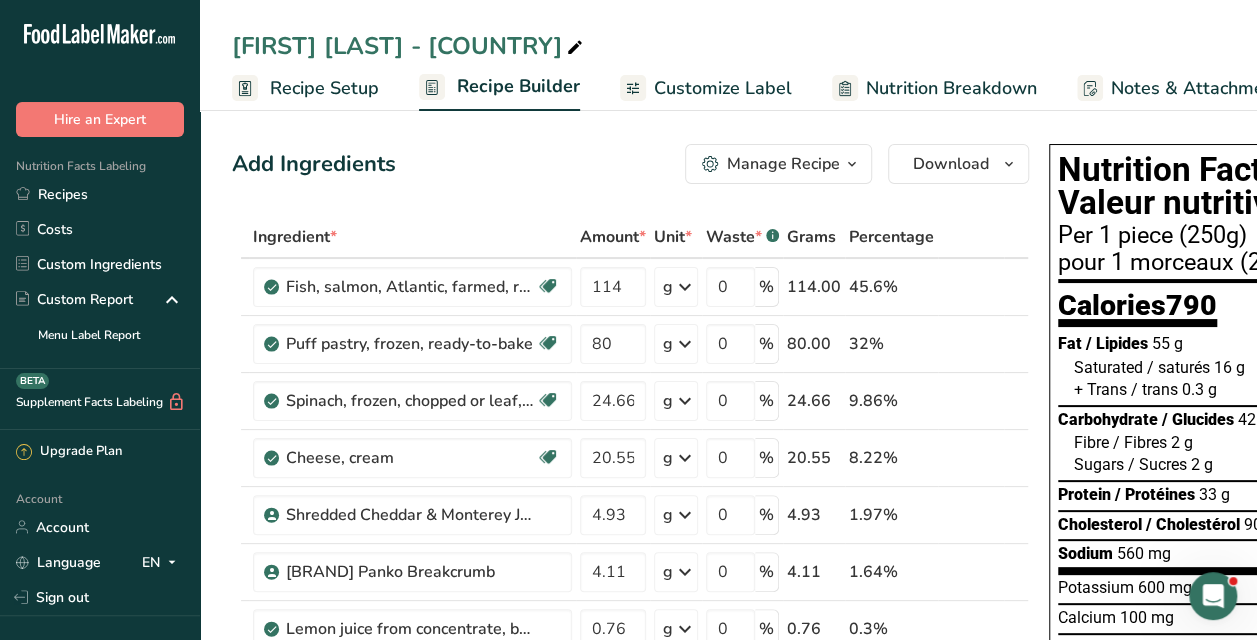 click on "Recipe Setup" at bounding box center (324, 88) 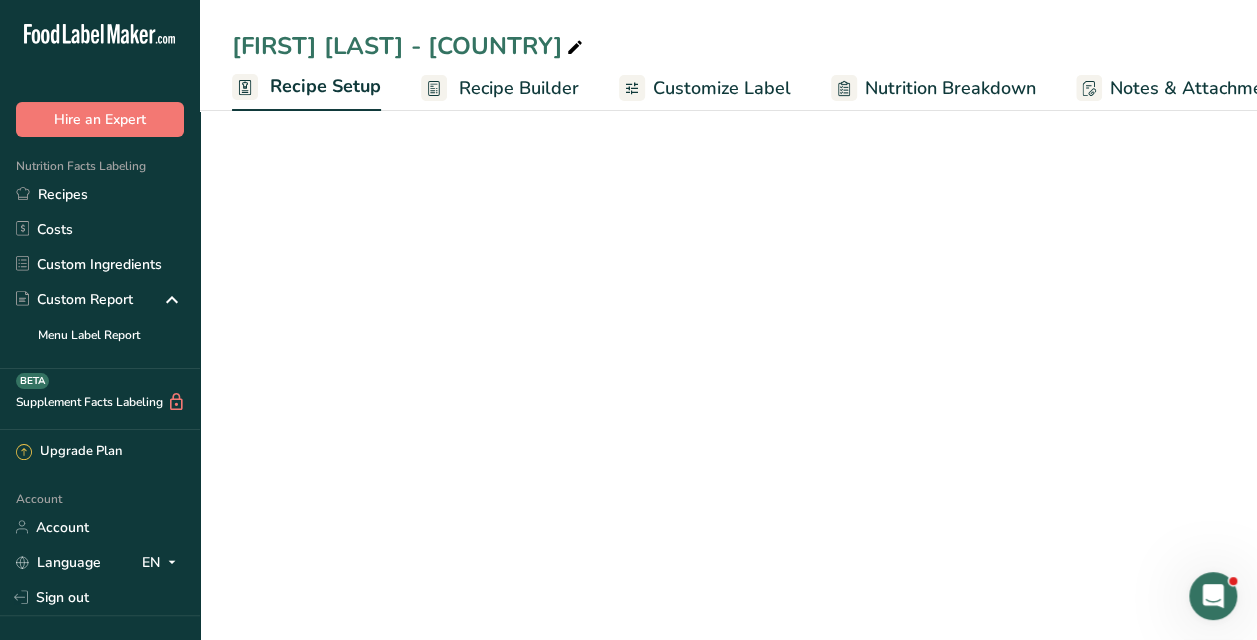 scroll, scrollTop: 0, scrollLeft: 7, axis: horizontal 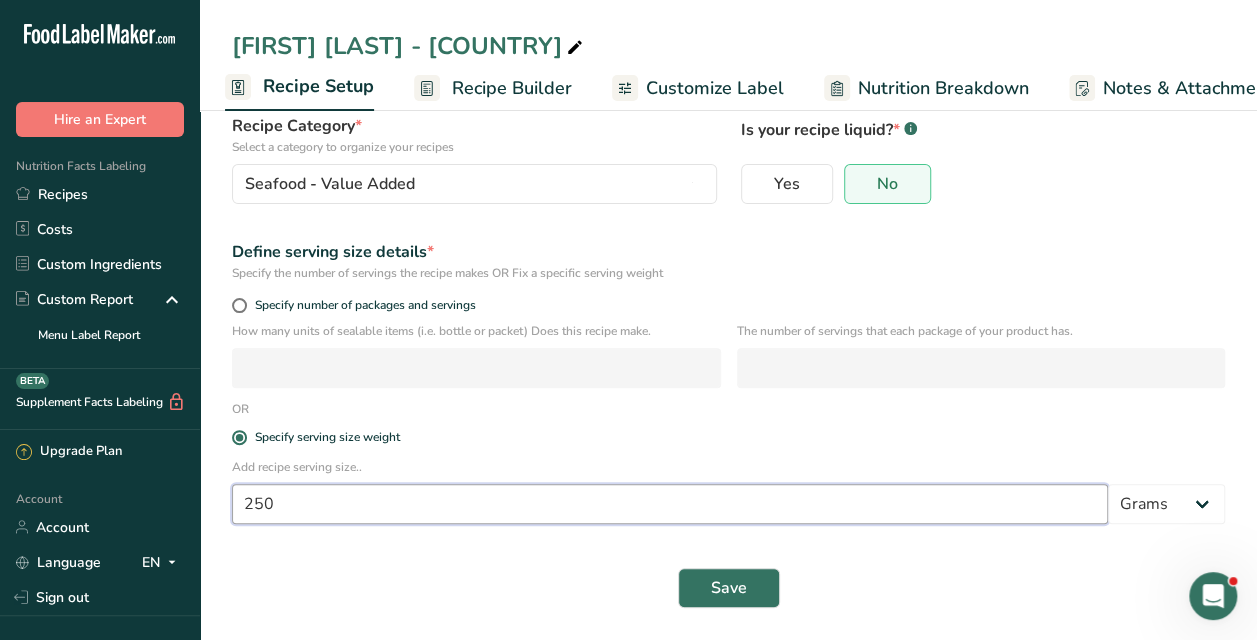 click on "250" at bounding box center [670, 504] 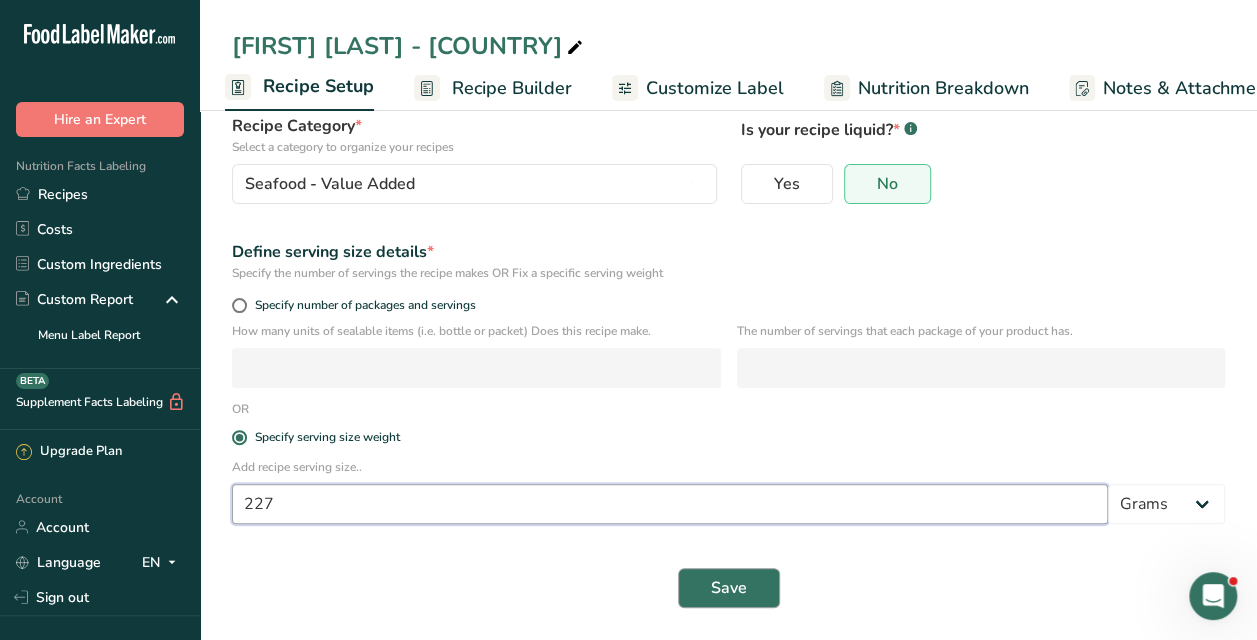 type on "227" 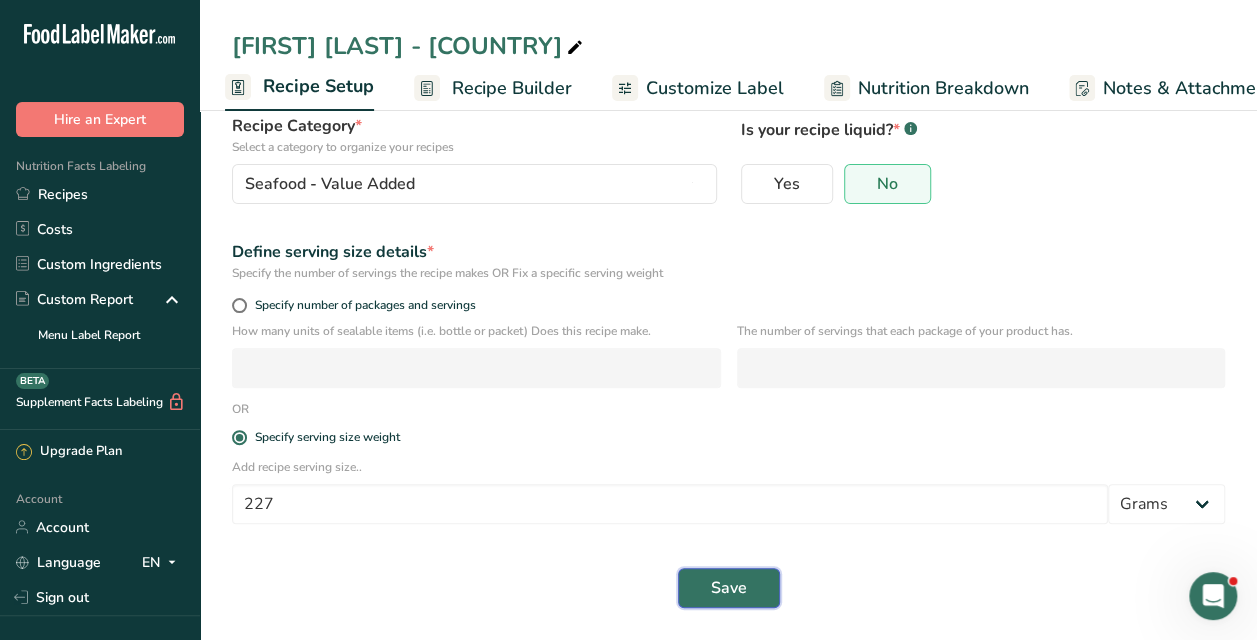 click on "Save" at bounding box center (729, 588) 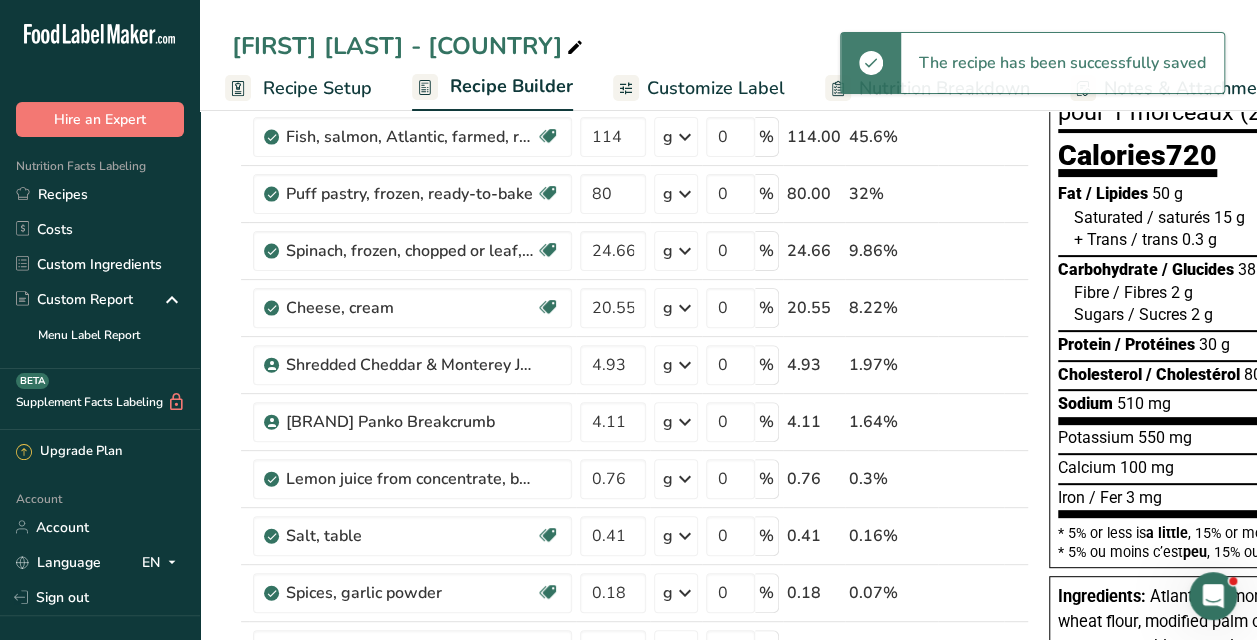 scroll, scrollTop: 0, scrollLeft: 0, axis: both 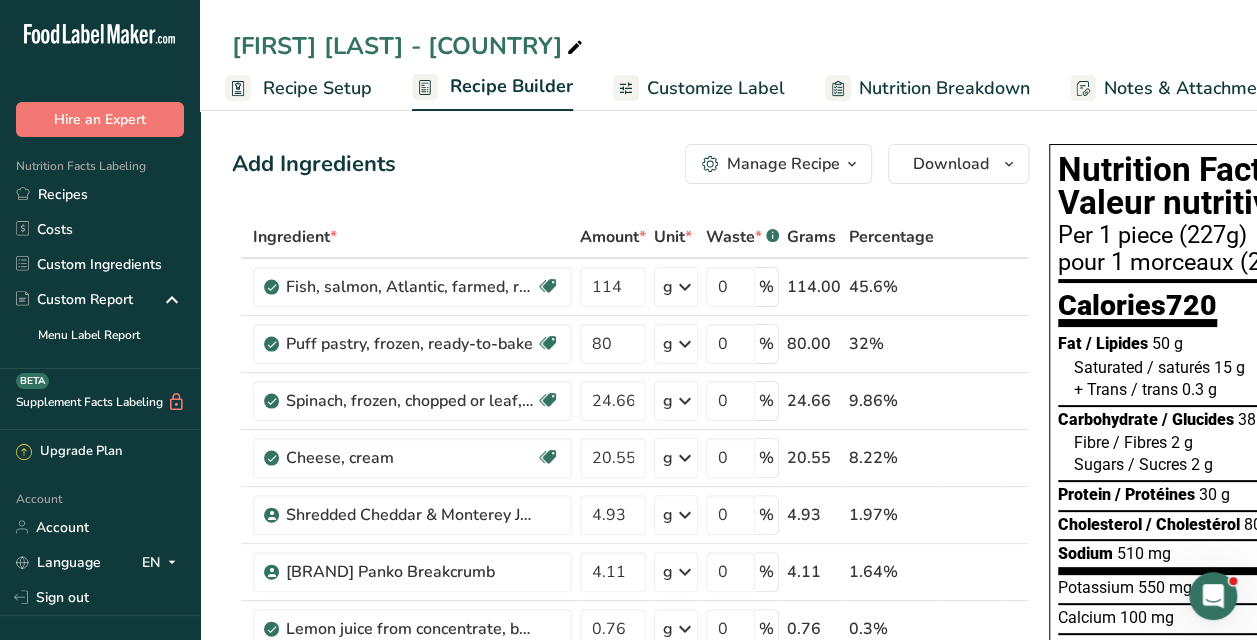click on "Customize Label" at bounding box center [716, 88] 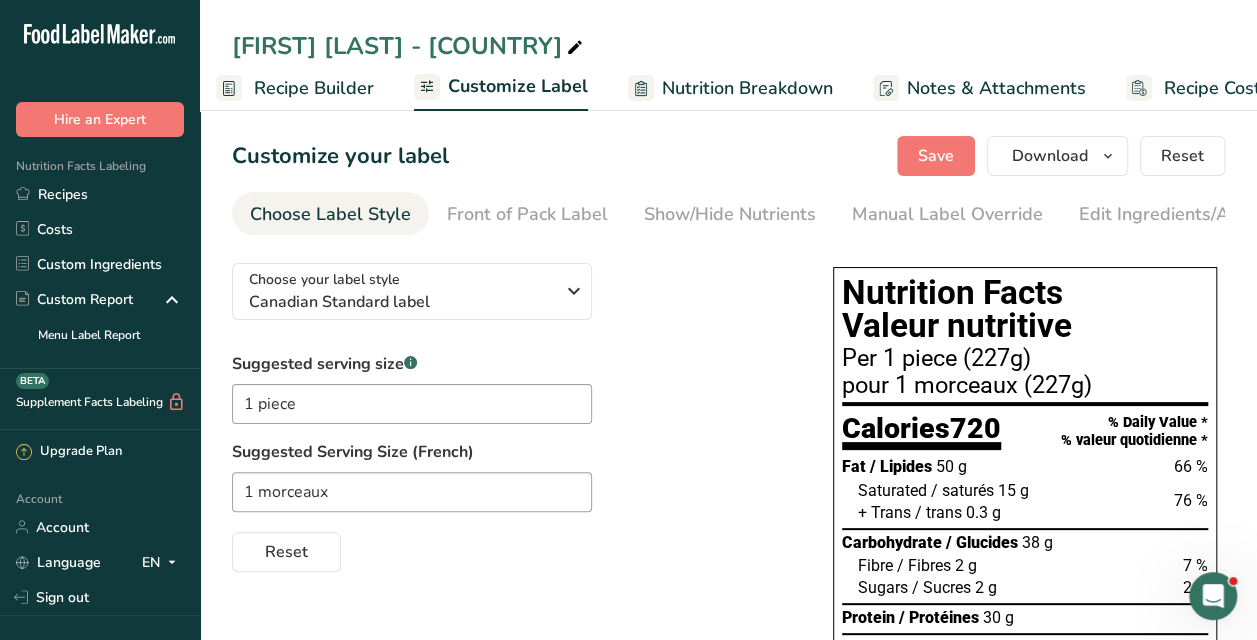 scroll, scrollTop: 0, scrollLeft: 264, axis: horizontal 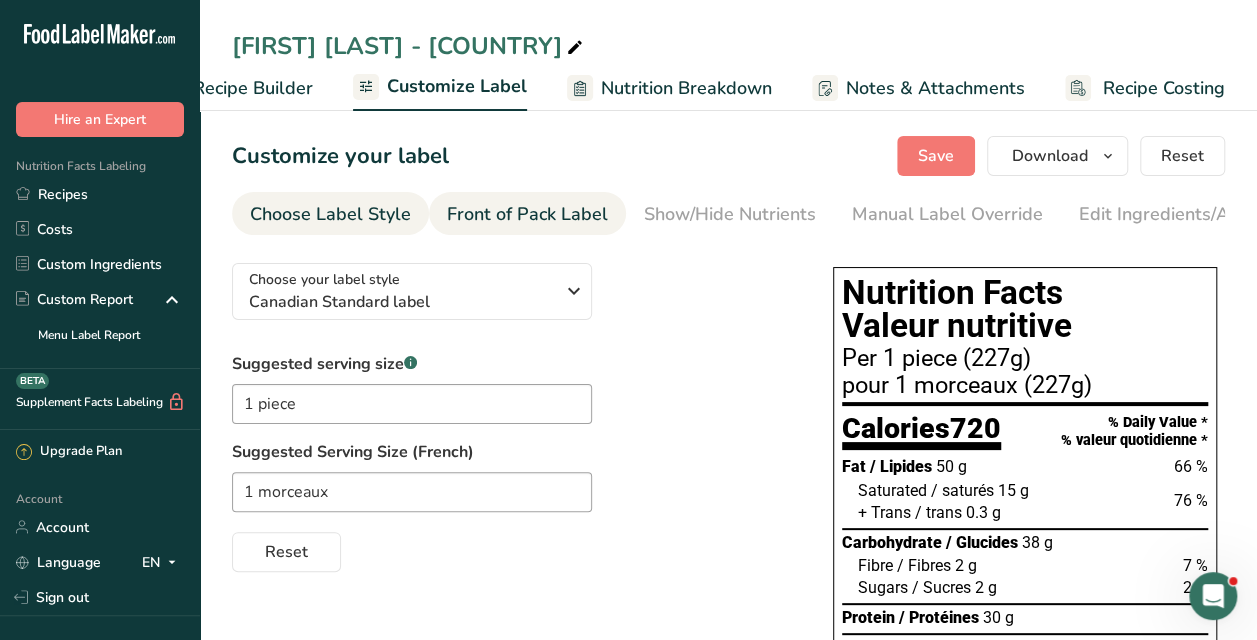 click on "Front of Pack Label" at bounding box center [527, 214] 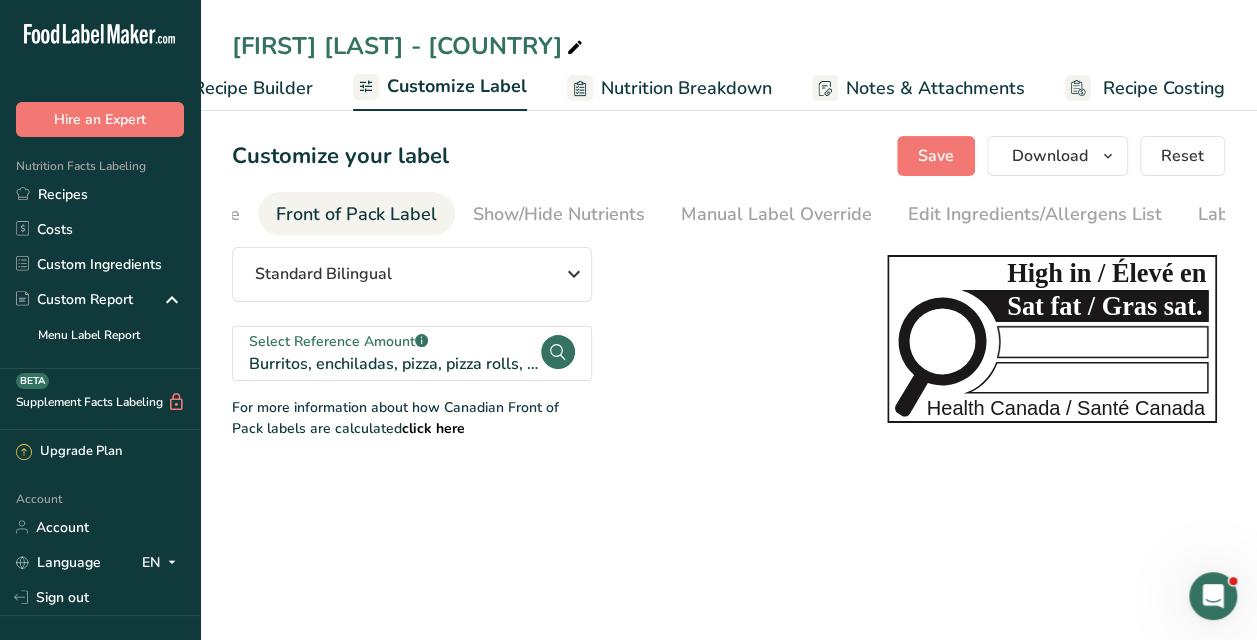 scroll, scrollTop: 0, scrollLeft: 194, axis: horizontal 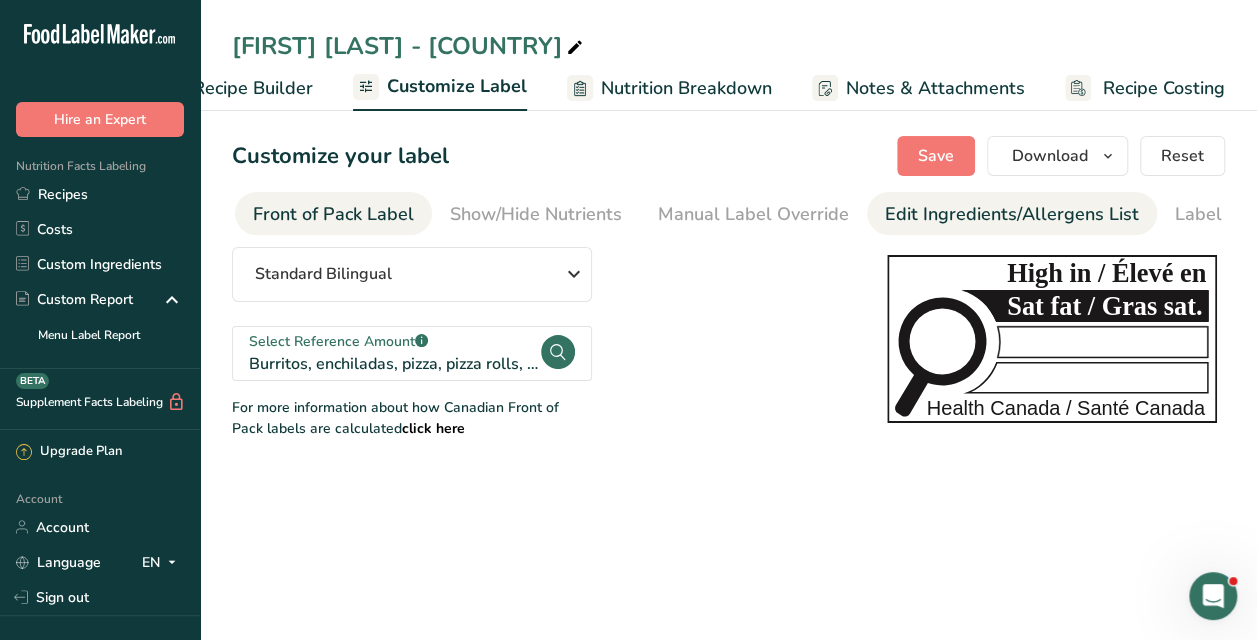 click on "Edit Ingredients/Allergens List" at bounding box center (1012, 214) 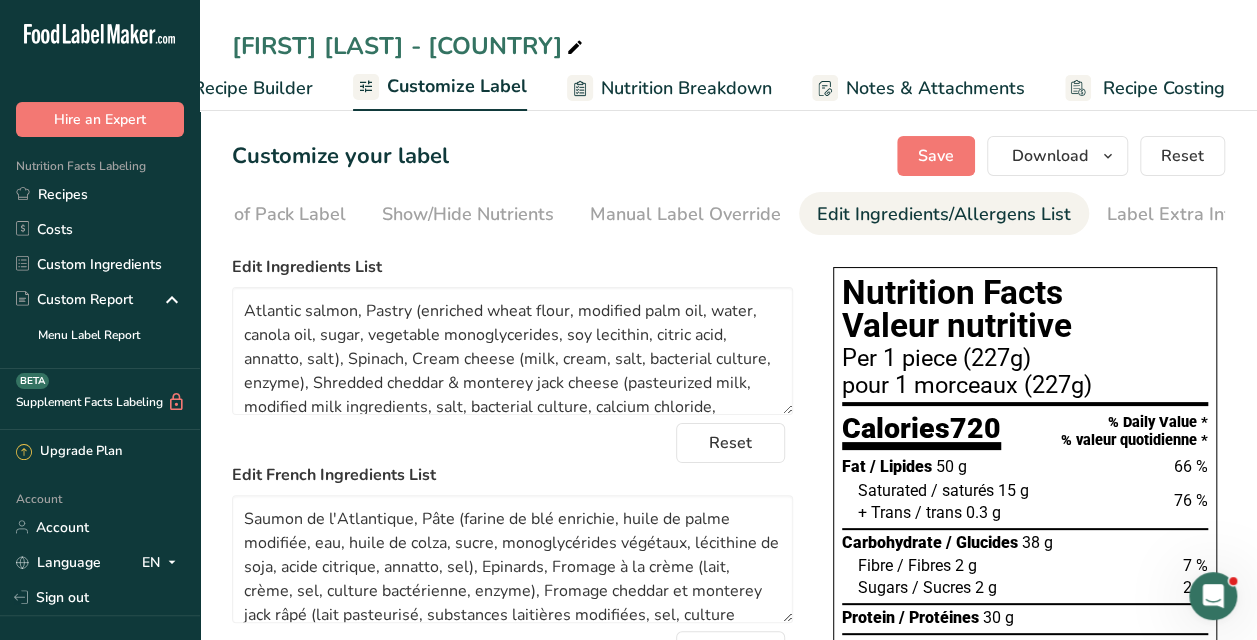 scroll, scrollTop: 0, scrollLeft: 276, axis: horizontal 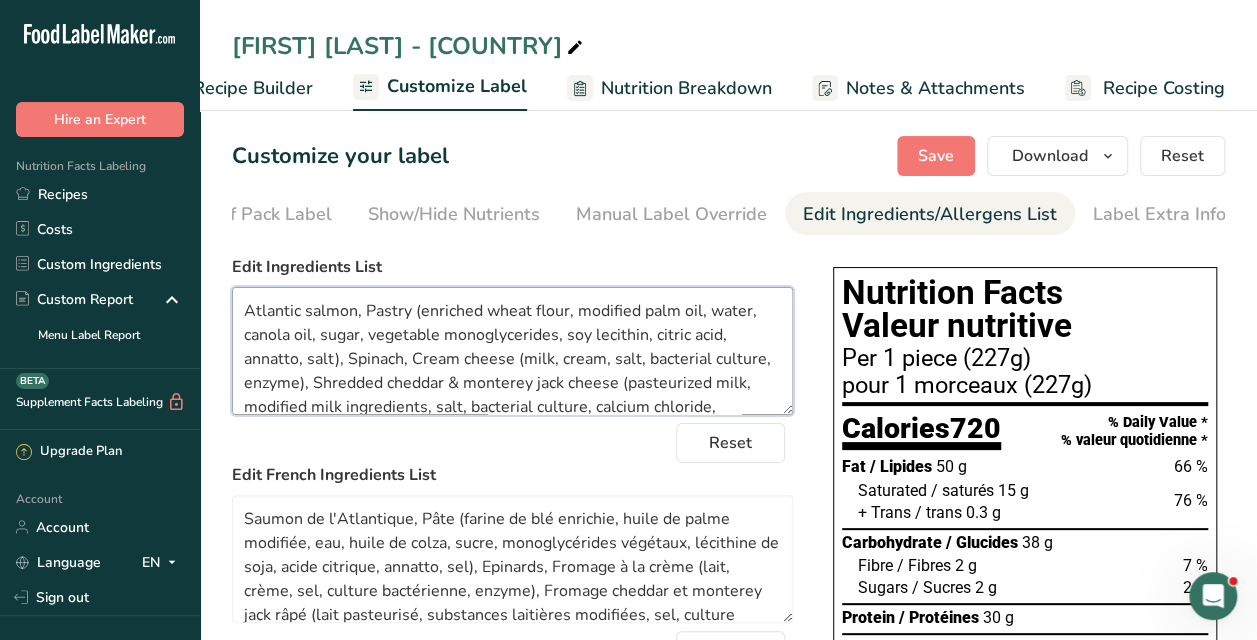 click on "Atlantic salmon, Pastry (enriched wheat flour, modified palm oil, water, canola oil, sugar, vegetable monoglycerides, soy lecithin, citric acid, annatto, salt), Spinach, Cream cheese (milk, cream, salt, bacterial culture, enzyme), Shredded cheddar & monterey jack cheese (pasteurized milk, modified milk ingredients, salt, bacterial culture, calcium chloride, microbial enzyme, annatto, cellulose, natamycin), Panko breadcrumbs (enriched wheat flour, tapioca starch, bread improver, vegetable shortening, yeast, salt), Lemon juice from concentrate (water, concentrated lemon juice, sulphites, lemon oil), Salt, Garlic Powder, Spices, Onion Powder, Dill weed, Dried tarragon." at bounding box center (512, 351) 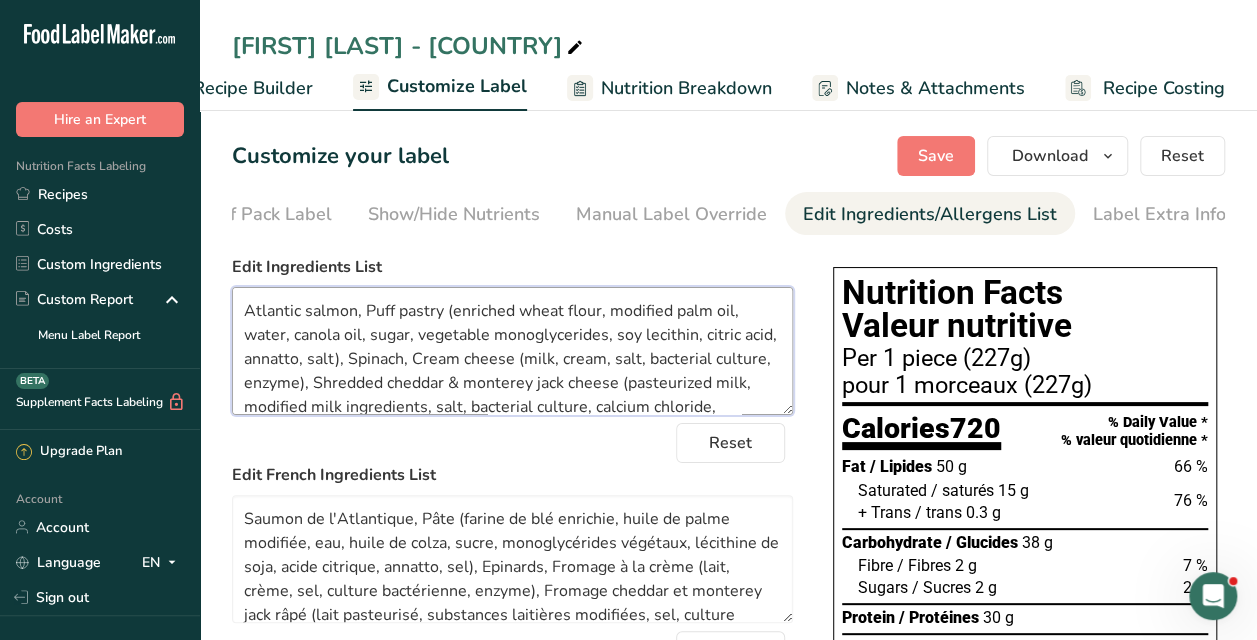 drag, startPoint x: 366, startPoint y: 312, endPoint x: 448, endPoint y: 299, distance: 83.02409 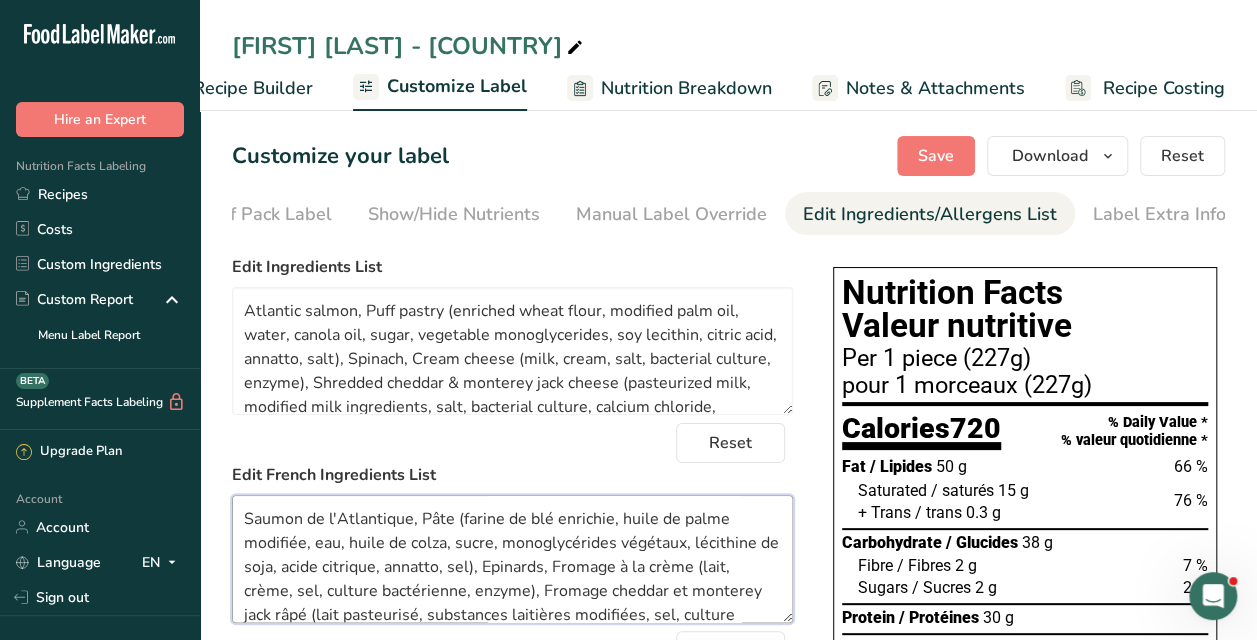 click on "Saumon de l'Atlantique, Pâte (farine de blé enrichie, huile de palme modifiée, eau, huile de colza, sucre, monoglycérides végétaux, lécithine de soja, acide citrique, annatto, sel), Epinards, Fromage à la crème (lait, crème, sel, culture bactérienne, enzyme), Fromage cheddar et monterey jack râpé (lait pasteurisé, substances laitières modifiées, sel, culture bactérienne, chlorure de calcium, enzyme microbienne, rocou, cellulose, natamycine), Chapelure panko (farine de blé enrichie, amidon de tapioca, améliorant de panification, shortening végétal, levure, sel), Jus de citron fait de concentré (eau, jus de citron concentré, sulfites, huile de citron), Sel, Poudre d'ail, Épices, Poudre d'oignon, Aneth, Estragon séché." at bounding box center (512, 559) 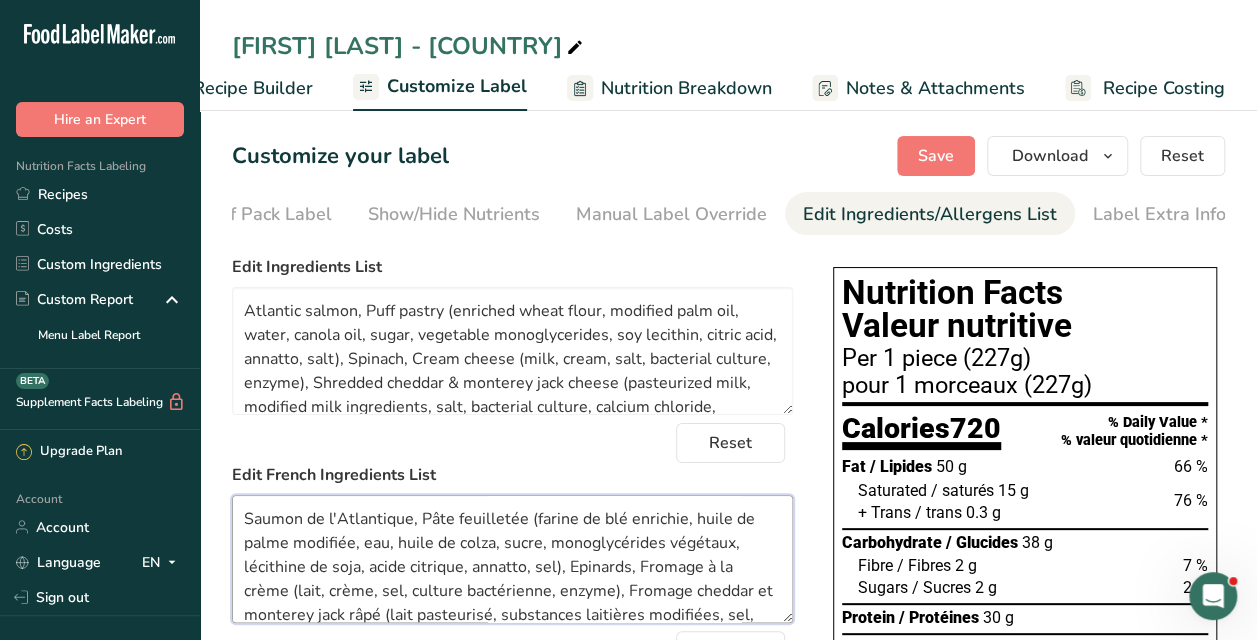 type on "Saumon de l'Atlantique, Pâte feuilletée (farine de blé enrichie, huile de palme modifiée, eau, huile de colza, sucre, monoglycérides végétaux, lécithine de soja, acide citrique, annatto, sel), Epinards, Fromage à la crème (lait, crème, sel, culture bactérienne, enzyme), Fromage cheddar et monterey jack râpé (lait pasteurisé, substances laitières modifiées, sel, culture bactérienne, chlorure de calcium, enzyme microbienne, rocou, cellulose, natamycine), Chapelure panko (farine de blé enrichie, amidon de tapioca, améliorant de panification, shortening végétal, levure, sel), Jus de citron fait de concentré (eau, jus de citron concentré, sulfites, huile de citron), Sel, Poudre d'ail, Épices, Poudre d'oignon, Aneth, Estragon séché." 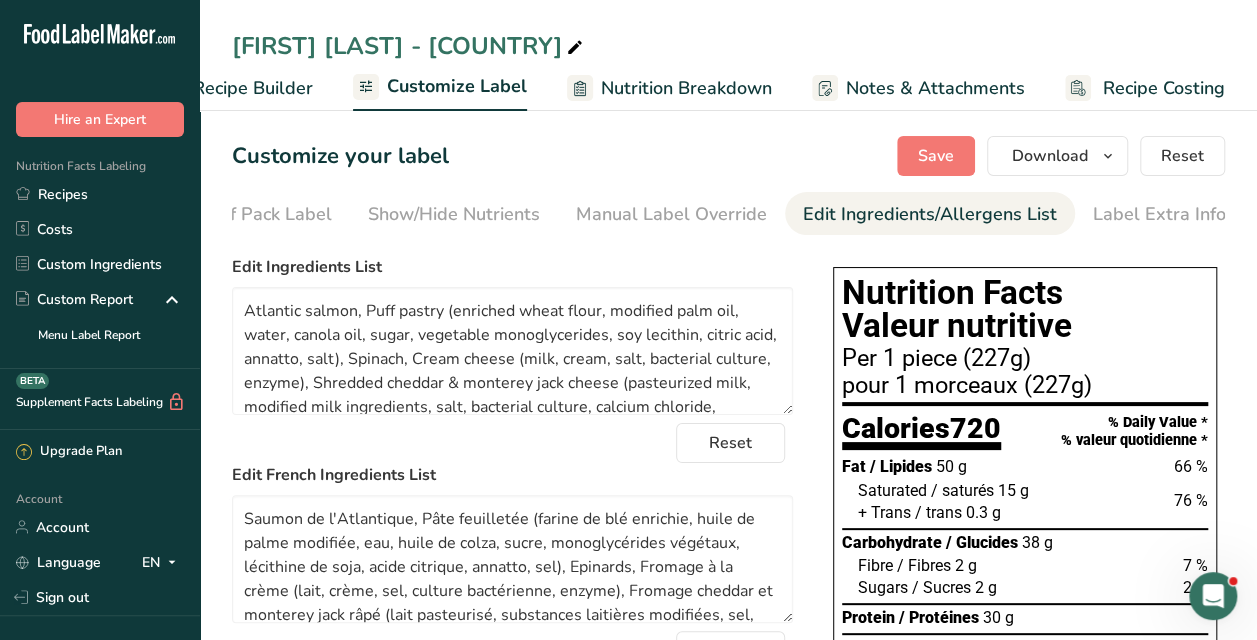 click on "Choose your label style
Canadian Standard label
USA (FDA)
Standard FDA label
Tabular FDA label
Linear FDA label
Simplified FDA label
Dual Column FDA label (Per Serving/Per Container)
Dual Column FDA label (As Sold/As Prepared)
Aggregate Standard FDA label
Standard FDA label with Micronutrients listed side-by-side
UK (FSA)
UK Mandatory Label "Back of Pack"
UK Traffic Light Label  "Front of Pack"
Canadian (CFIA)
Canadian Standard label
Canadian Dual Column label" at bounding box center (728, 975) 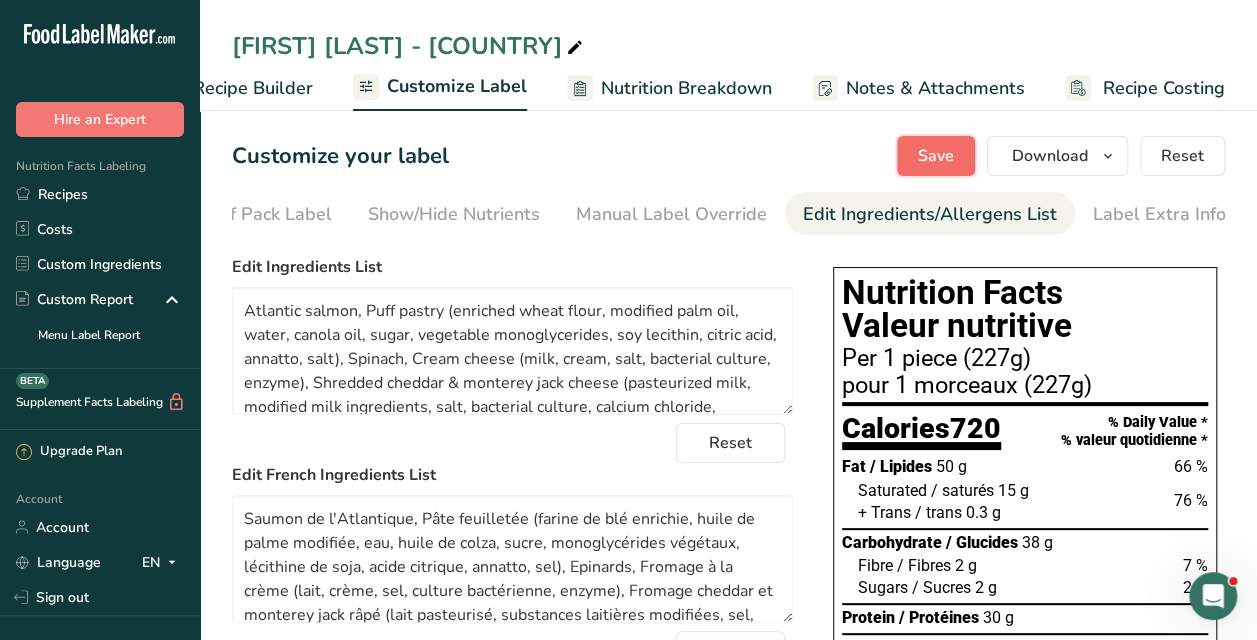 click on "Save" at bounding box center [936, 156] 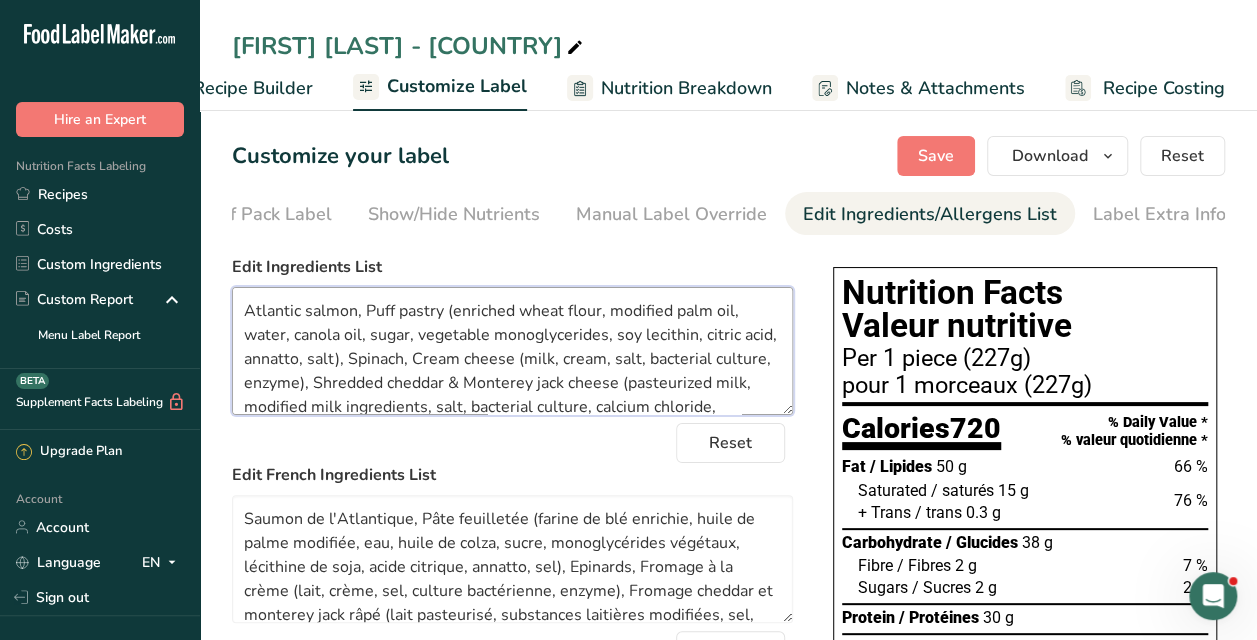 click on "Atlantic salmon, Puff pastry (enriched wheat flour, modified palm oil, water, canola oil, sugar, vegetable monoglycerides, soy lecithin, citric acid, annatto, salt), Spinach, Cream cheese (milk, cream, salt, bacterial culture, enzyme), Shredded cheddar & Monterey jack cheese (pasteurized milk, modified milk ingredients, salt, bacterial culture, calcium chloride, microbial enzyme, annatto, cellulose, natamycin), Panko breadcrumbs (enriched wheat flour, tapioca starch, bread improver, vegetable shortening, yeast, salt), Lemon juice from concentrate (water, concentrated lemon juice, sulphites, lemon oil), Salt, Garlic Powder, Spices, Onion Powder, Dill weed, Dried tarragon." at bounding box center [512, 351] 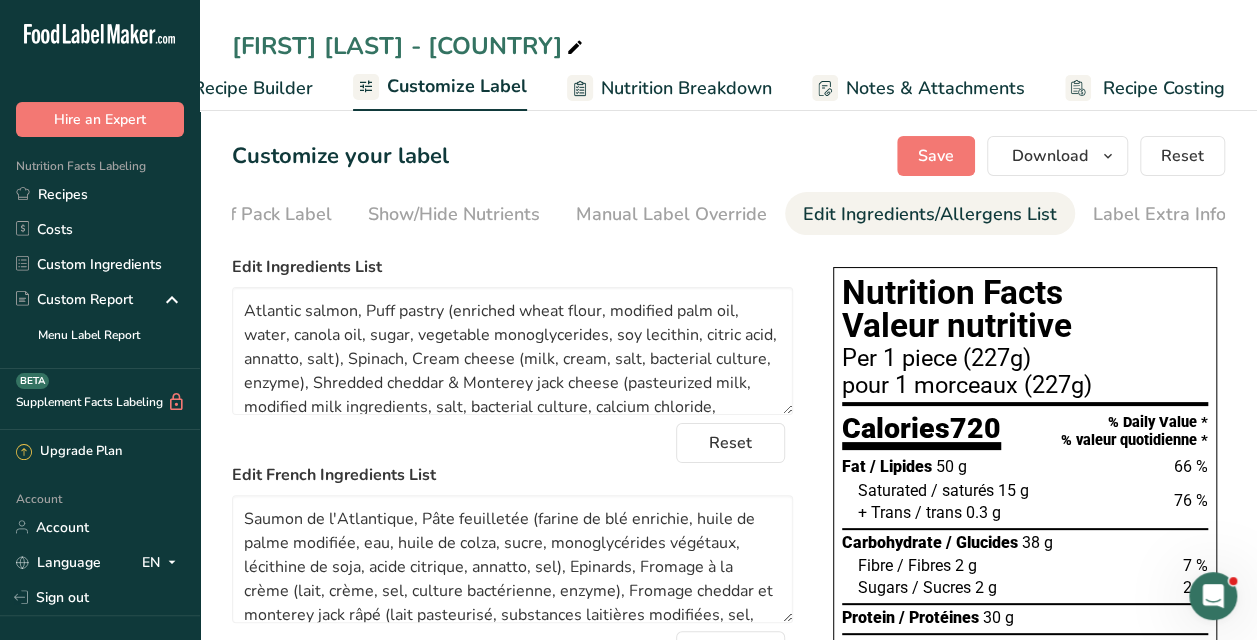 click on "Choose your label style
Canadian Standard label
USA (FDA)
Standard FDA label
Tabular FDA label
Linear FDA label
Simplified FDA label
Dual Column FDA label (Per Serving/Per Container)
Dual Column FDA label (As Sold/As Prepared)
Aggregate Standard FDA label
Standard FDA label with Micronutrients listed side-by-side
UK (FSA)
UK Mandatory Label "Back of Pack"
UK Traffic Light Label  "Front of Pack"
Canadian (CFIA)
Canadian Standard label
Canadian Dual Column label" at bounding box center (728, 975) 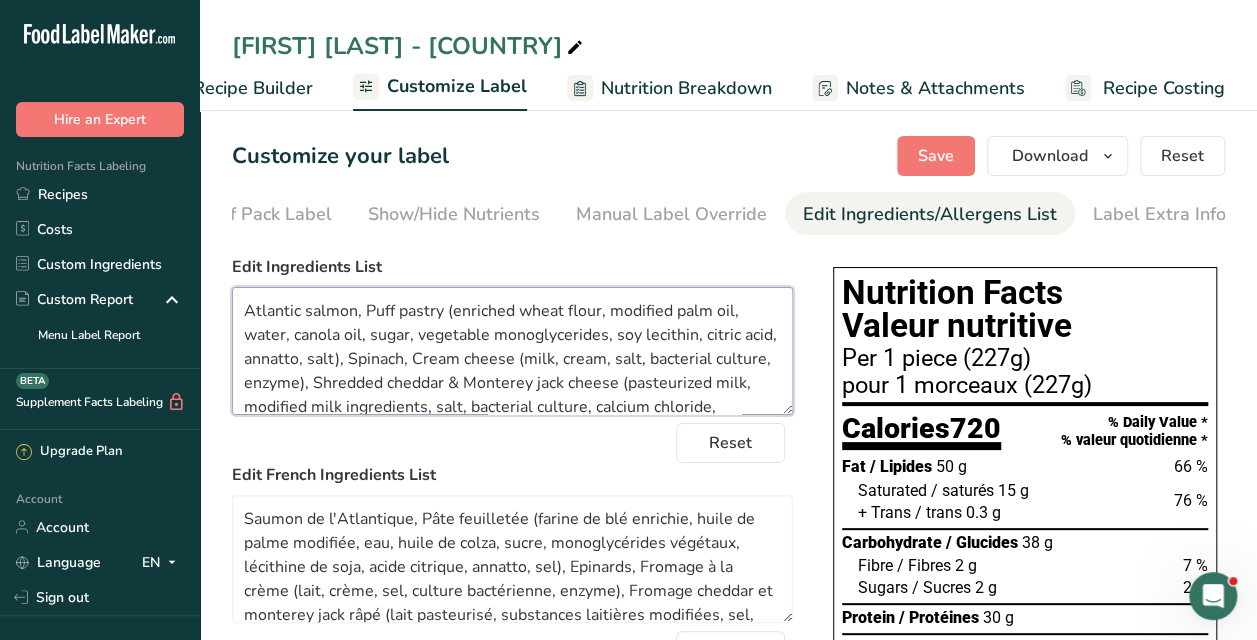 click on "Atlantic salmon, Puff pastry (enriched wheat flour, modified palm oil, water, canola oil, sugar, vegetable monoglycerides, soy lecithin, citric acid, annatto, salt), Spinach, Cream cheese (milk, cream, salt, bacterial culture, enzyme), Shredded cheddar & Monterey jack cheese (pasteurized milk, modified milk ingredients, salt, bacterial culture, calcium chloride, microbial enzyme, annatto, cellulose, natamycin), Panko breadcrumbs (enriched wheat flour, tapioca starch, bread improver, vegetable shortening, yeast, salt), Lemon juice from concentrate (water, concentrated lemon juice, sulphites, lemon oil), Salt, Garlic Powder, Spices, Onion Powder, Dill weed, Dried tarragon." at bounding box center (512, 351) 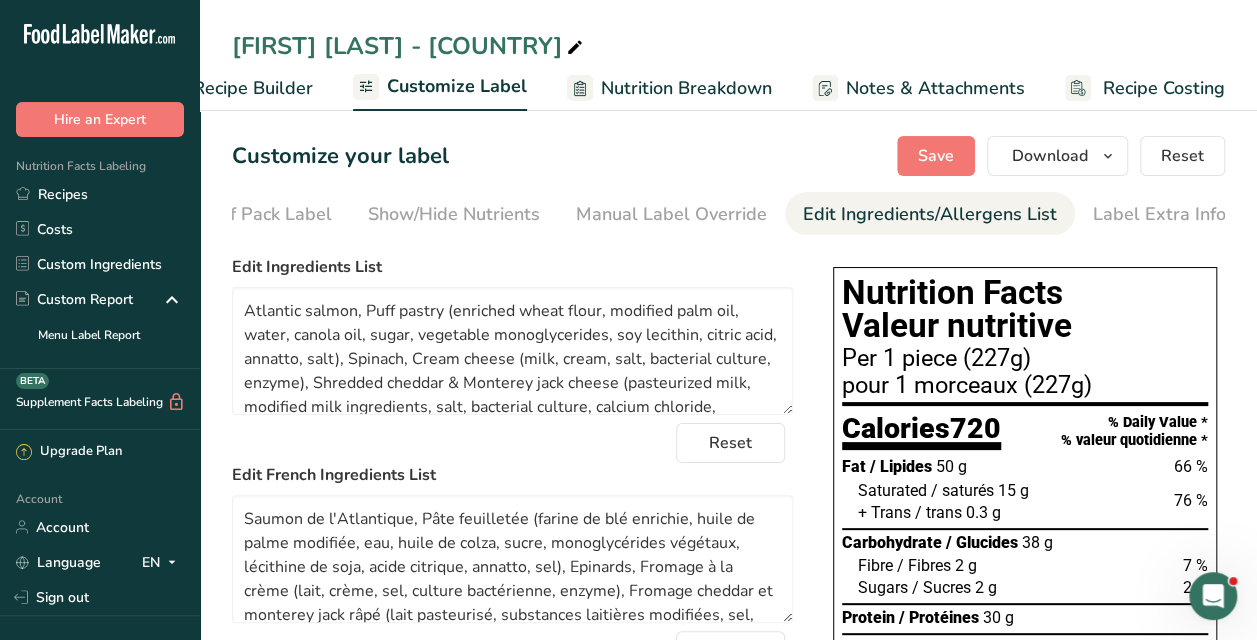 click on "Nutrition Facts
Valeur nutritive
Per 1 piece (227g)
pour 1 morceaux (227g)
Calories
720
% Daily Value *
% valeur quotidienne *
Fat
/ Lipides
50 g
66
%
Saturated
/ saturés
15 g
76
%
+ Trans
/ trans
0.3 g
Carbohydrate
/ Glucides
38 g
Fibre
/ Fibres
2 g
Sugars" at bounding box center [1025, 975] 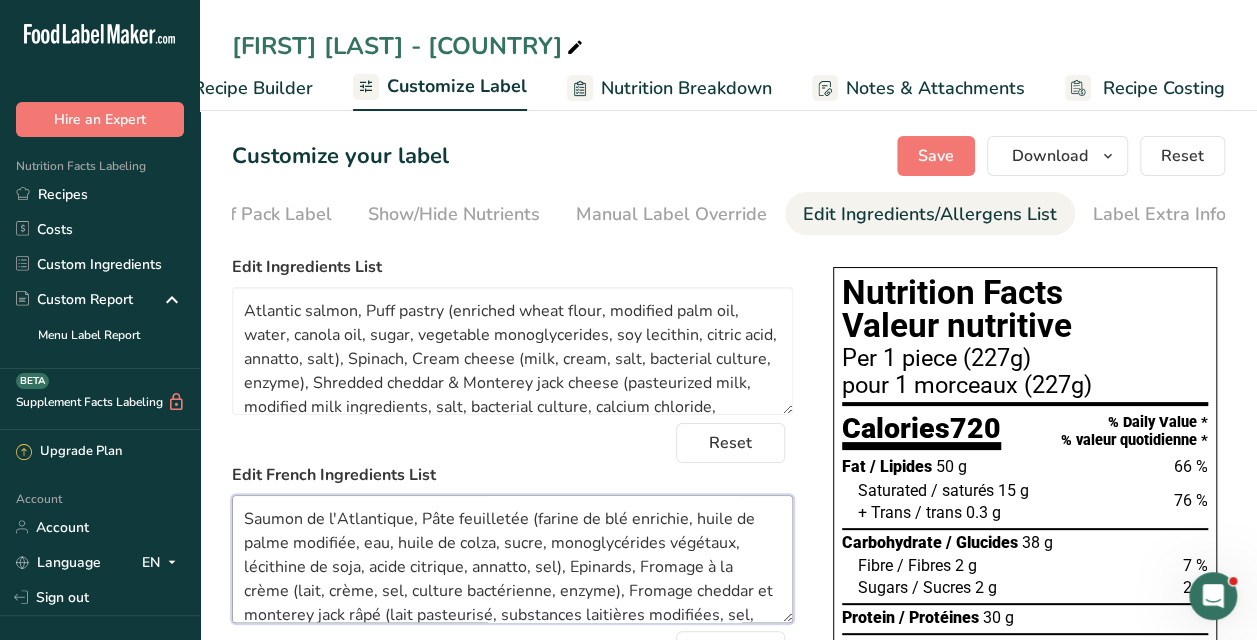 click on "Saumon de l'Atlantique, Pâte feuilletée (farine de blé enrichie, huile de palme modifiée, eau, huile de colza, sucre, monoglycérides végétaux, lécithine de soja, acide citrique, annatto, sel), Epinards, Fromage à la crème (lait, crème, sel, culture bactérienne, enzyme), Fromage cheddar et monterey jack râpé (lait pasteurisé, substances laitières modifiées, sel, culture bactérienne, chlorure de calcium, enzyme microbienne, rocou, cellulose, natamycine), Chapelure panko (farine de blé enrichie, amidon de tapioca, améliorant de panification, shortening végétal, levure, sel), Jus de citron fait de concentré (eau, jus de citron concentré, sulfites, huile de citron), Sel, Poudre d'ail, Épices, Poudre d'oignon, Aneth, Estragon séché." at bounding box center [512, 559] 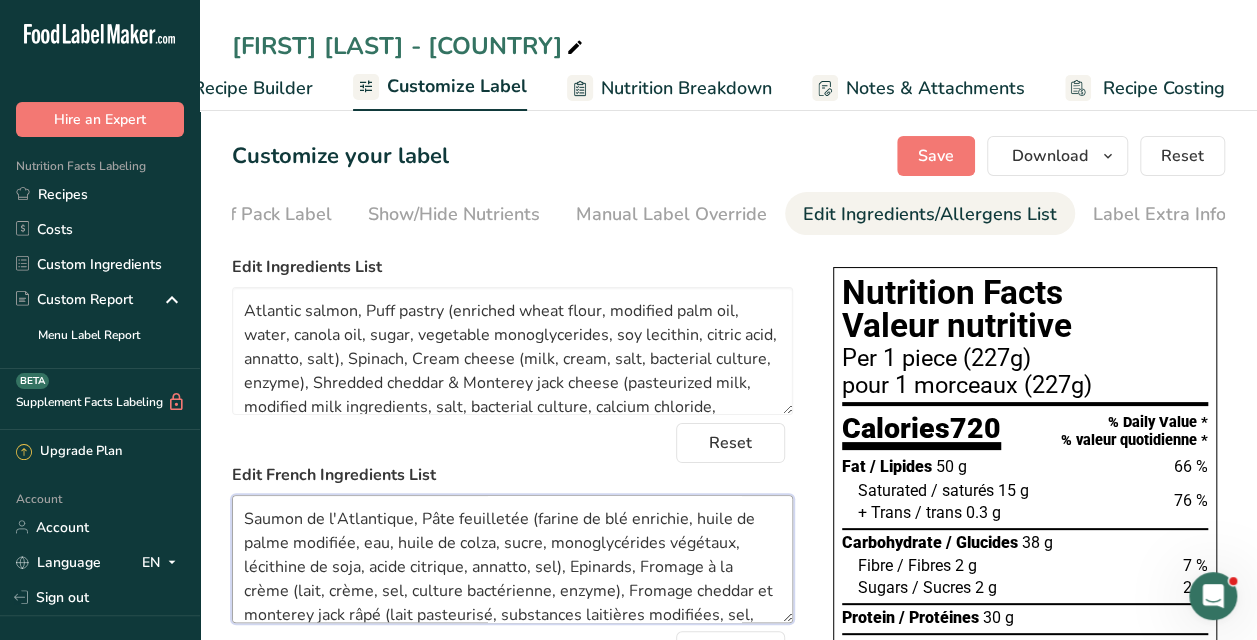 click on "Saumon de l'Atlantique, Pâte feuilletée (farine de blé enrichie, huile de palme modifiée, eau, huile de colza, sucre, monoglycérides végétaux, lécithine de soja, acide citrique, annatto, sel), Epinards, Fromage à la crème (lait, crème, sel, culture bactérienne, enzyme), Fromage cheddar et monterey jack râpé (lait pasteurisé, substances laitières modifiées, sel, culture bactérienne, chlorure de calcium, enzyme microbienne, rocou, cellulose, natamycine), Chapelure panko (farine de blé enrichie, amidon de tapioca, améliorant de panification, shortening végétal, levure, sel), Jus de citron fait de concentré (eau, jus de citron concentré, sulfites, huile de citron), Sel, Poudre d'ail, Épices, Poudre d'oignon, Aneth, Estragon séché." at bounding box center [512, 559] 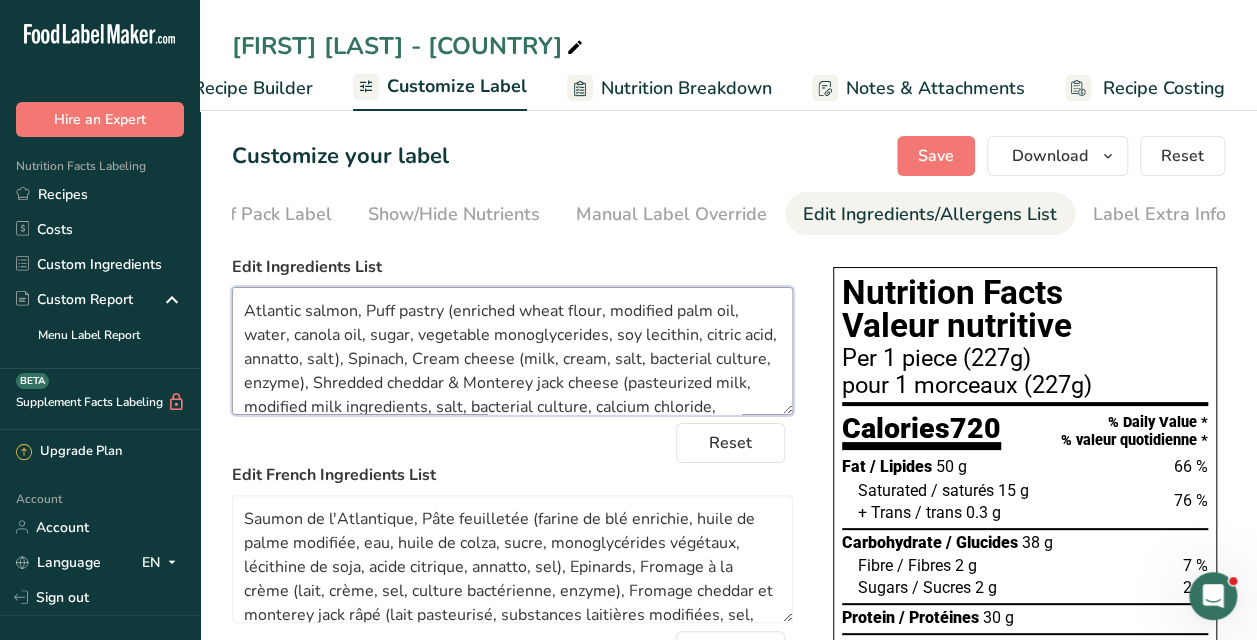 click on "Atlantic salmon, Puff pastry (enriched wheat flour, modified palm oil, water, canola oil, sugar, vegetable monoglycerides, soy lecithin, citric acid, annatto, salt), Spinach, Cream cheese (milk, cream, salt, bacterial culture, enzyme), Shredded cheddar & Monterey jack cheese (pasteurized milk, modified milk ingredients, salt, bacterial culture, calcium chloride, microbial enzyme, annatto, cellulose, natamycin), Panko breadcrumbs (enriched wheat flour, tapioca starch, bread improver, vegetable shortening, yeast, salt), Lemon juice from concentrate (water, concentrated lemon juice, sulphites, lemon oil), Salt, Garlic Powder, Spices, Onion Powder, Dill weed, Dried tarragon." at bounding box center [512, 351] 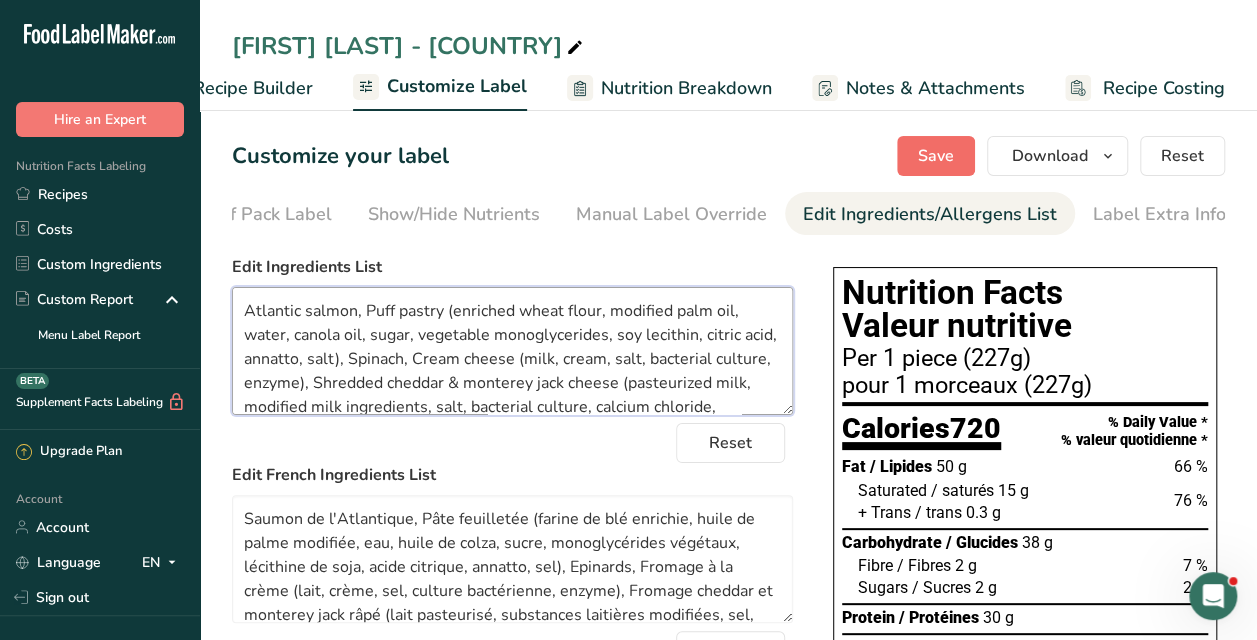 type on "Atlantic salmon, Puff pastry (enriched wheat flour, modified palm oil, water, canola oil, sugar, vegetable monoglycerides, soy lecithin, citric acid, annatto, salt), Spinach, Cream cheese (milk, cream, salt, bacterial culture, enzyme), Shredded cheddar & monterey jack cheese (pasteurized milk, modified milk ingredients, salt, bacterial culture, calcium chloride, microbial enzyme, annatto, cellulose, natamycin), Panko breadcrumbs (enriched wheat flour, tapioca starch, bread improver, vegetable shortening, yeast, salt), Lemon juice from concentrate (water, concentrated lemon juice, sulphites, lemon oil), Salt, Garlic Powder, Spices, Onion Powder, Dill weed, Dried tarragon." 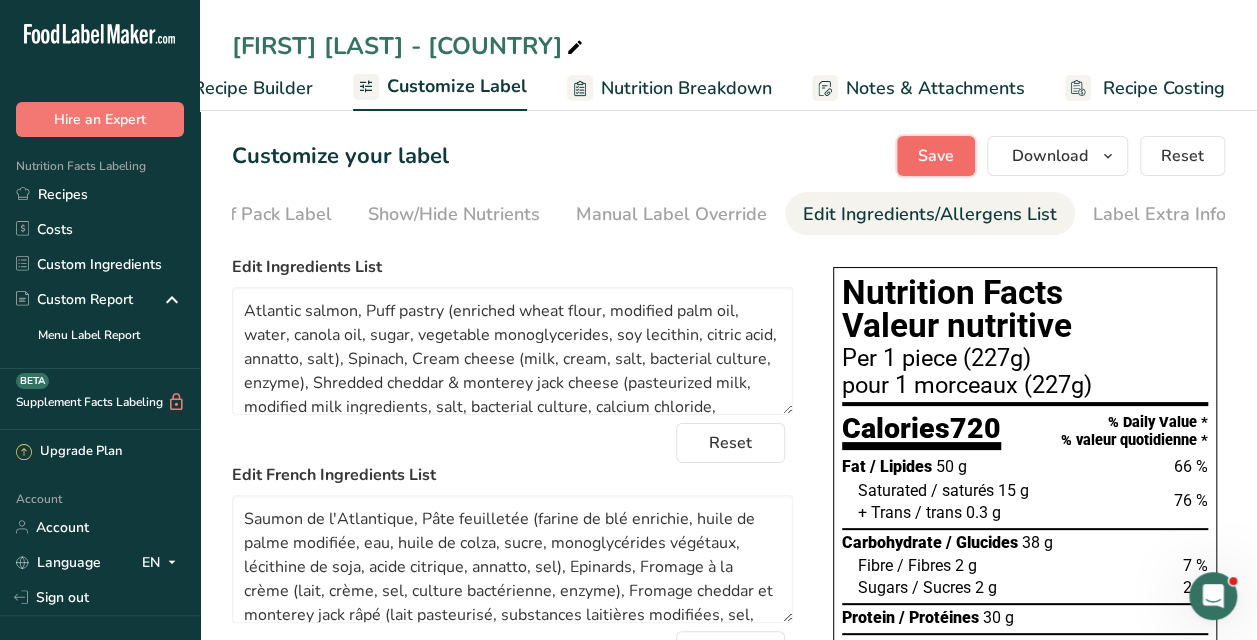 click on "Save" at bounding box center [936, 156] 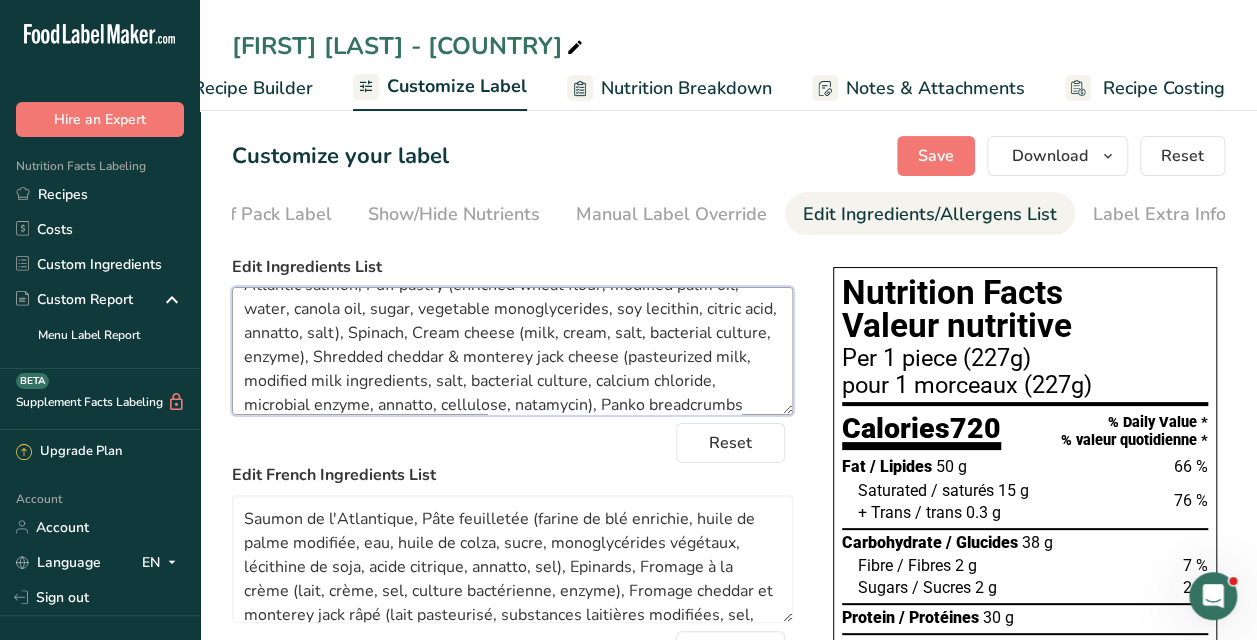 scroll, scrollTop: 40, scrollLeft: 0, axis: vertical 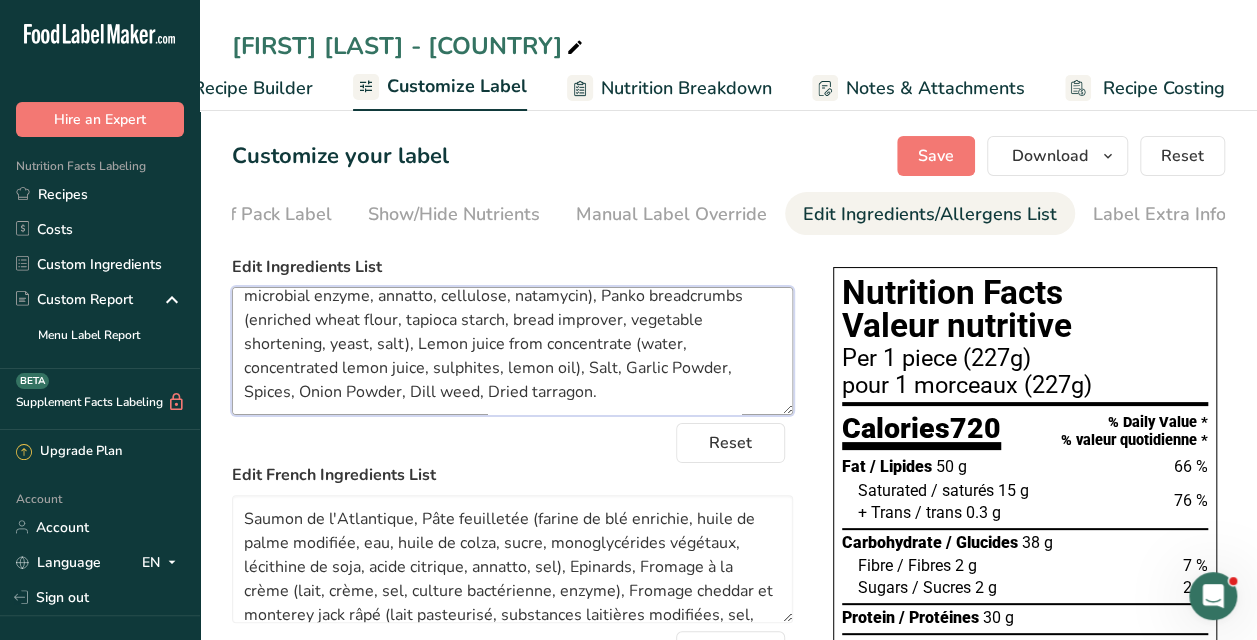 drag, startPoint x: 406, startPoint y: 404, endPoint x: 544, endPoint y: 388, distance: 138.92444 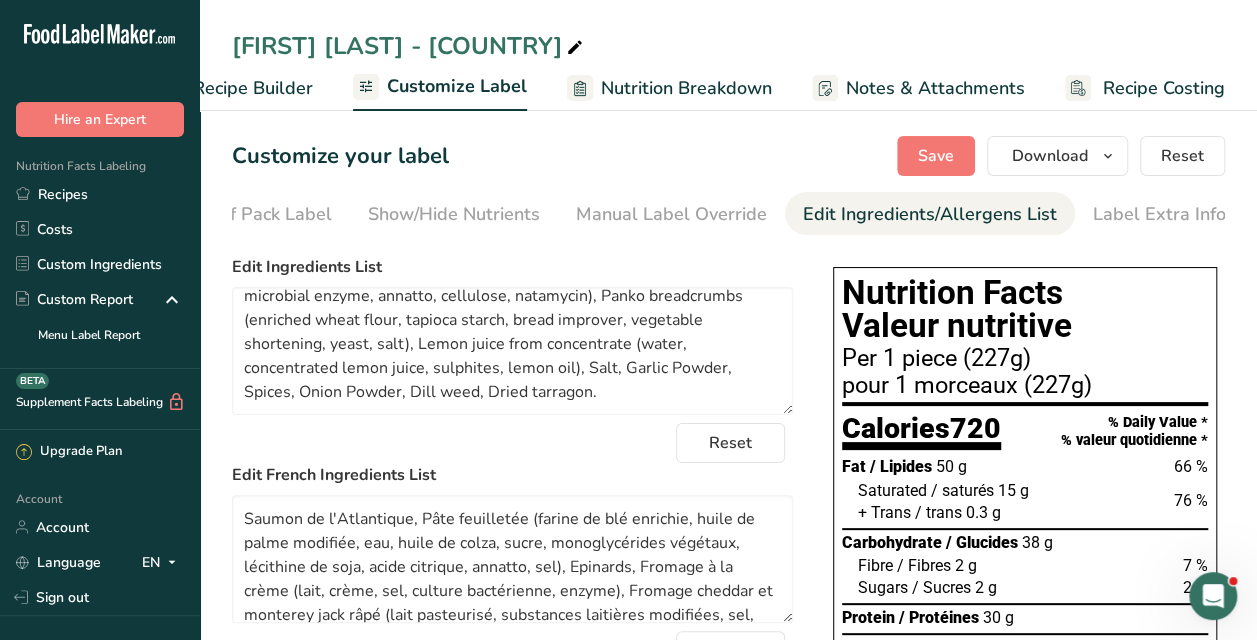 click on "Reset" at bounding box center (512, 443) 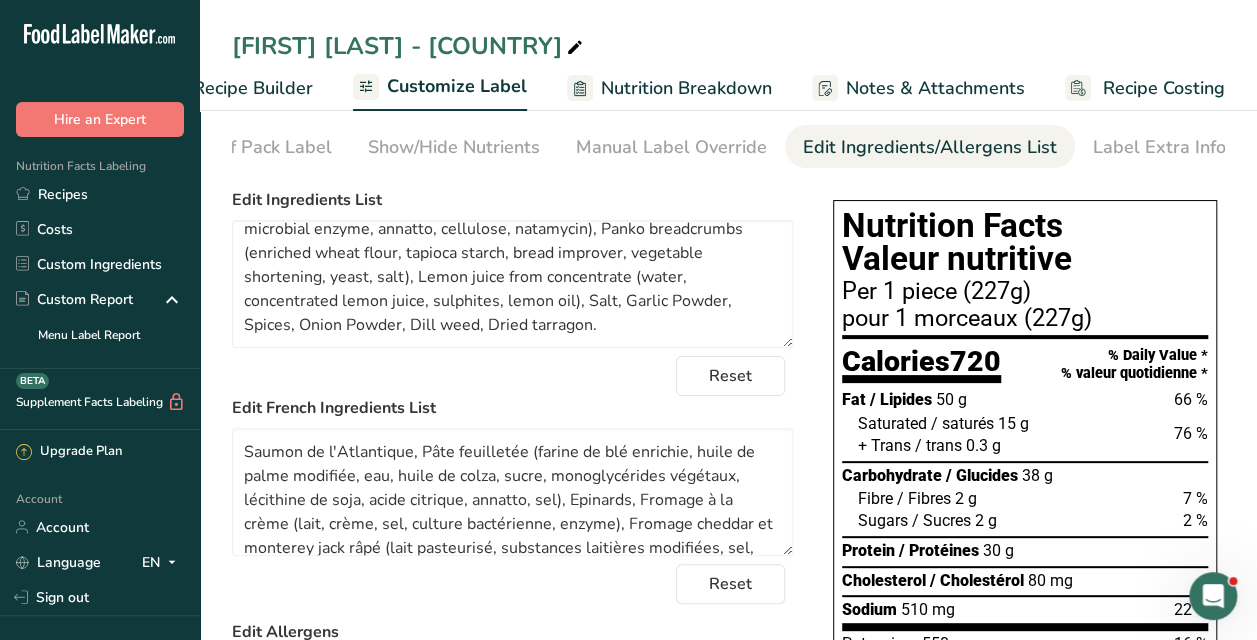 scroll, scrollTop: 68, scrollLeft: 0, axis: vertical 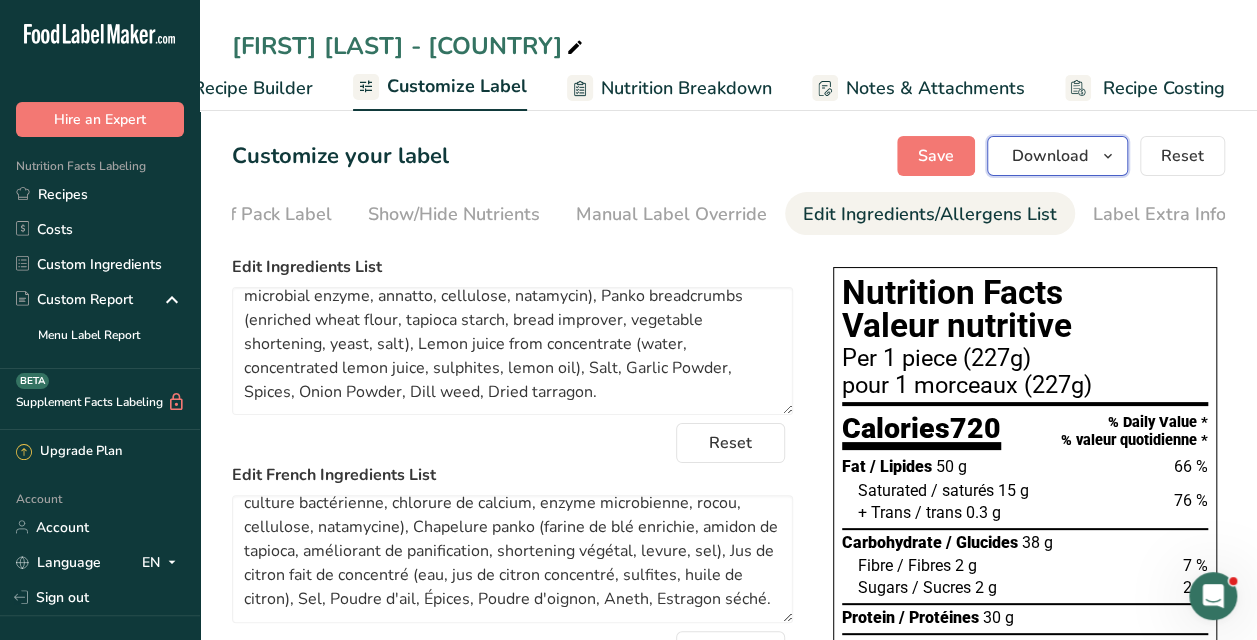 click at bounding box center (1108, 156) 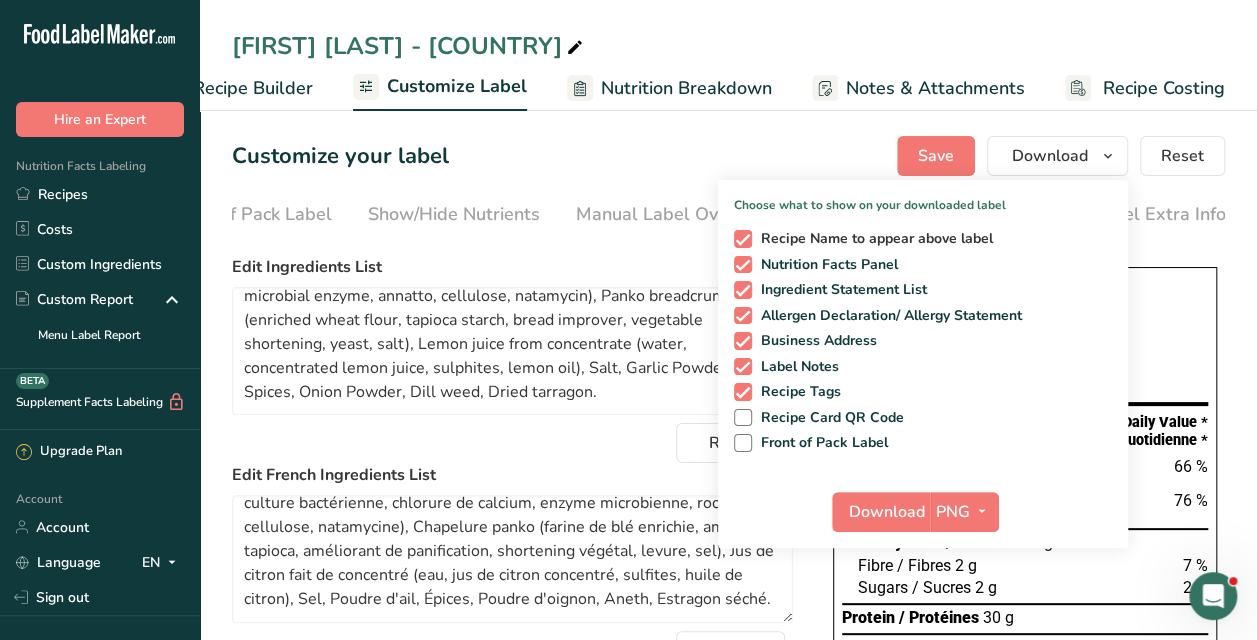 click on "Recipe Name to appear above label" at bounding box center (873, 239) 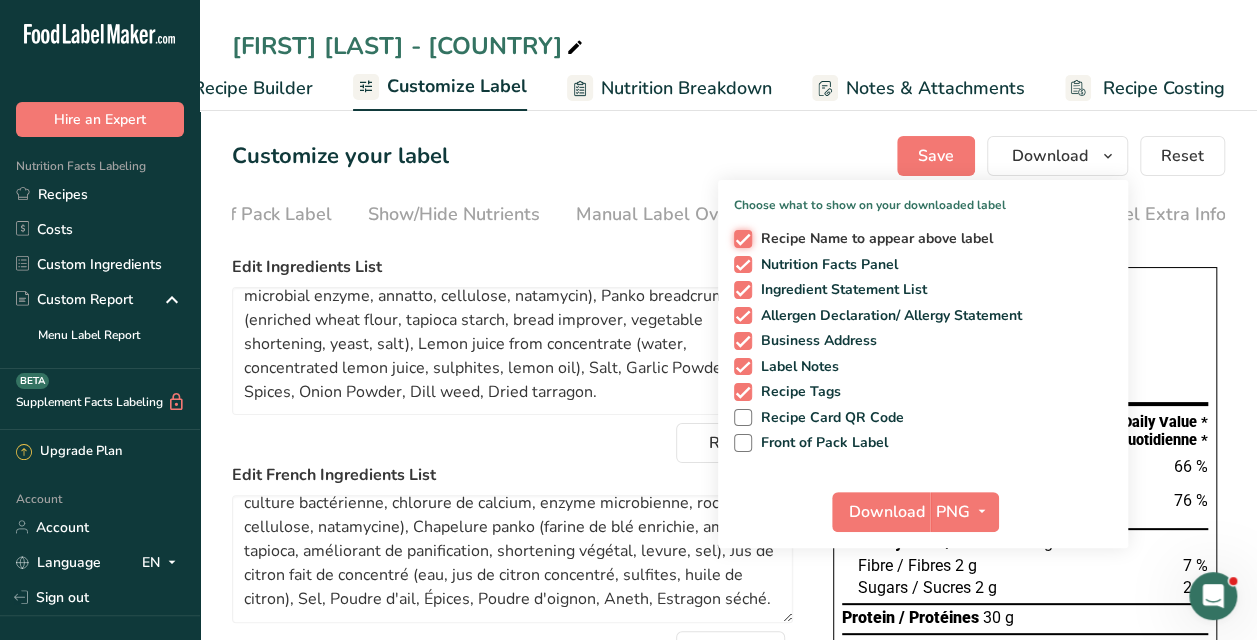 click on "Recipe Name to appear above label" at bounding box center [740, 238] 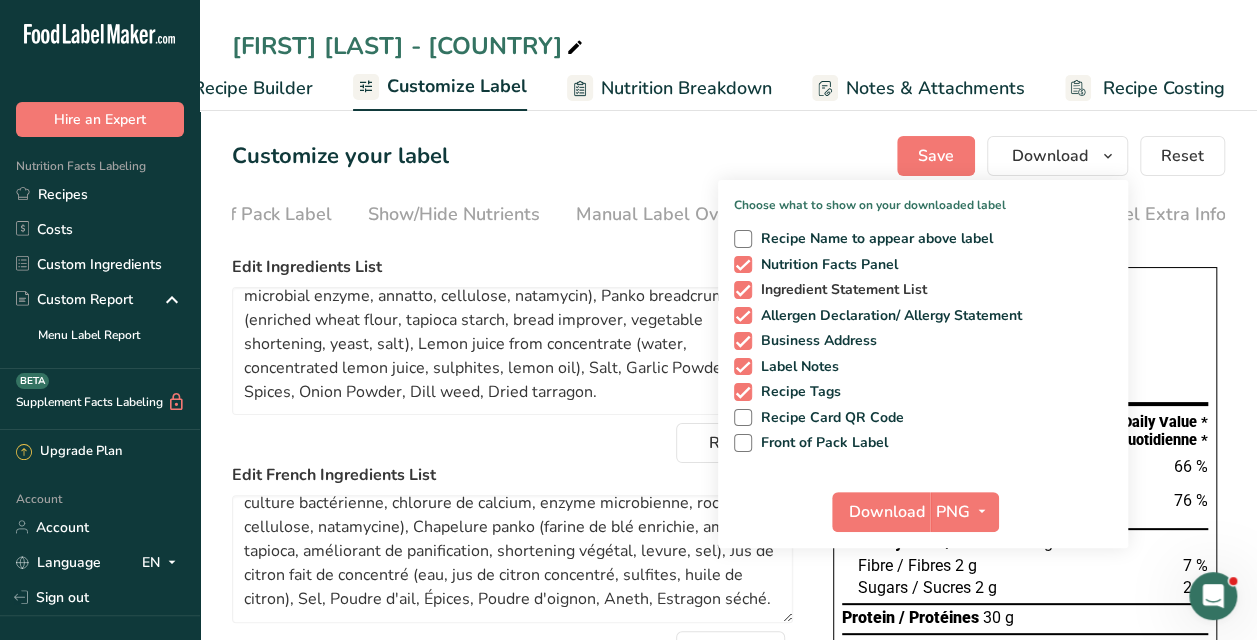 click on "Ingredient Statement List" at bounding box center [840, 290] 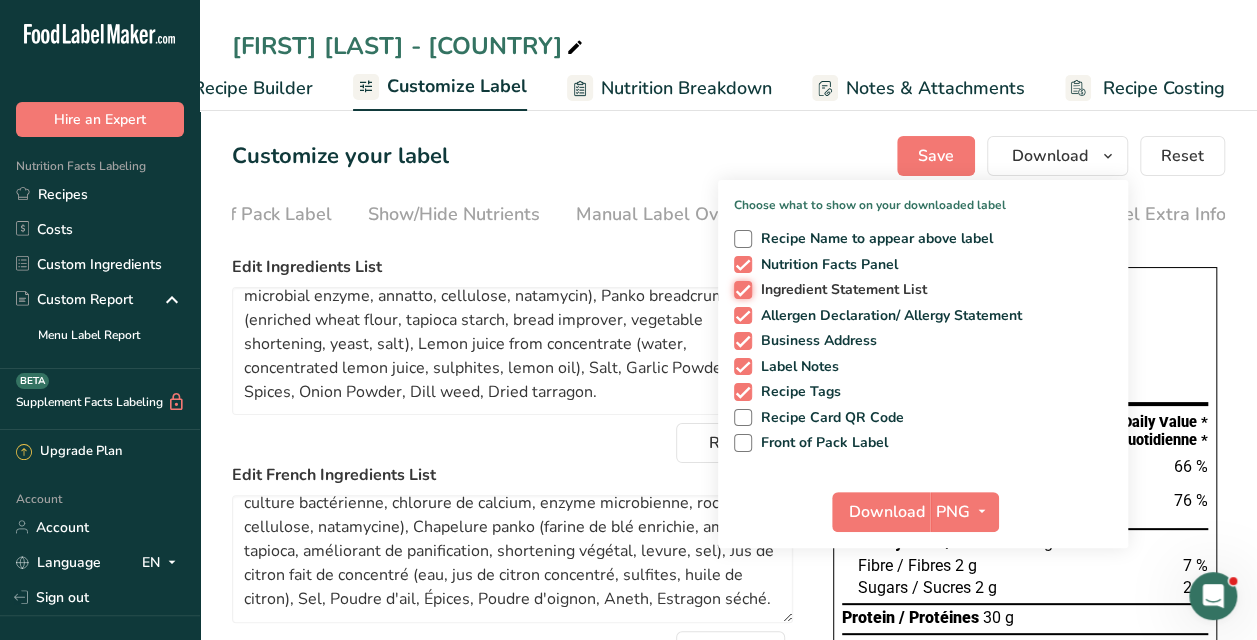 click on "Ingredient Statement List" at bounding box center (740, 289) 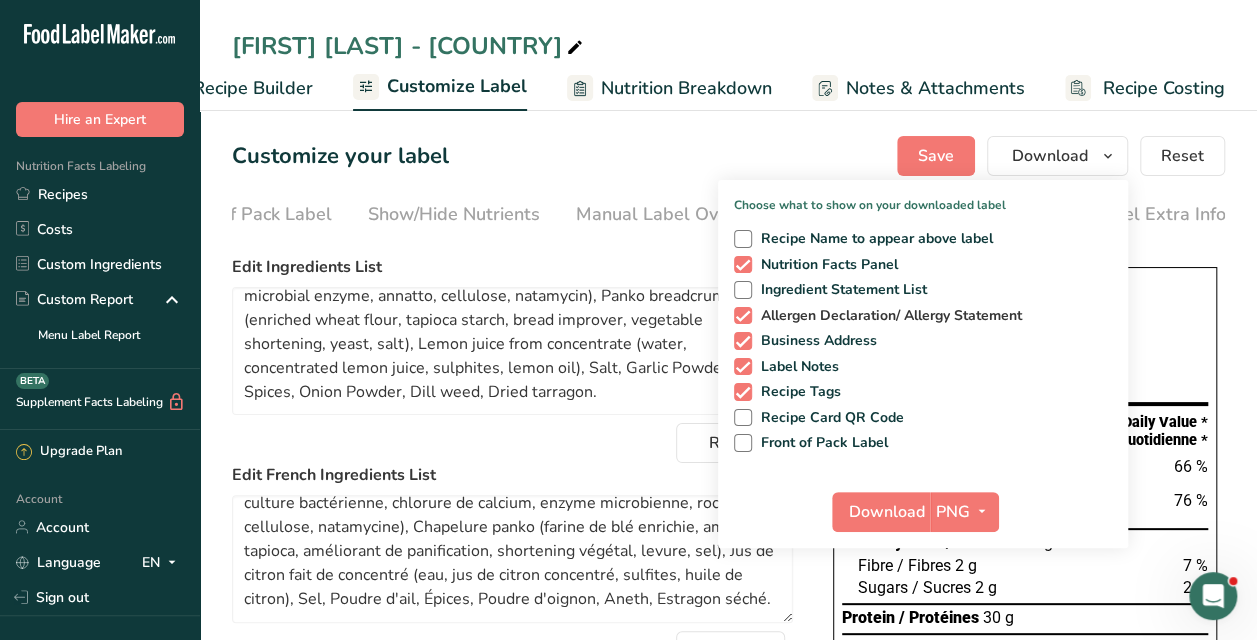 click on "Allergen Declaration/ Allergy Statement" at bounding box center (887, 316) 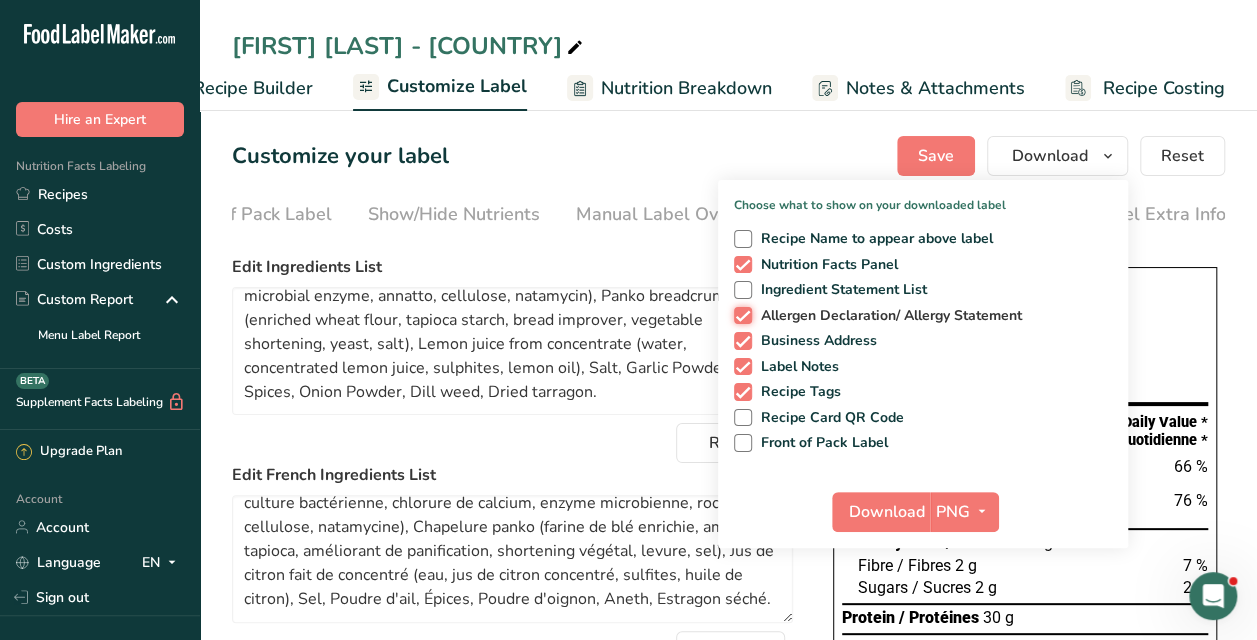 click on "Allergen Declaration/ Allergy Statement" at bounding box center [740, 315] 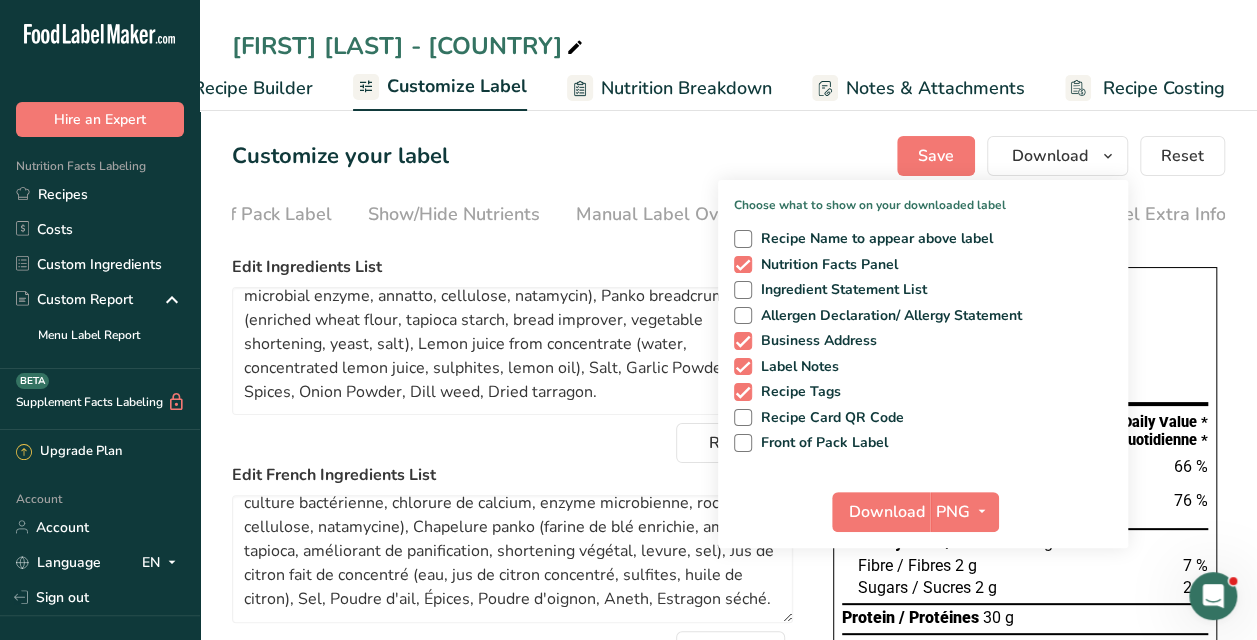 click on "Recipe Name to appear above label
Nutrition Facts Panel
Ingredient Statement List
Allergen Declaration/ Allergy Statement
Business Address
Label Notes
Recipe Tags
Recipe Card QR Code
Front of Pack Label" at bounding box center [923, 337] 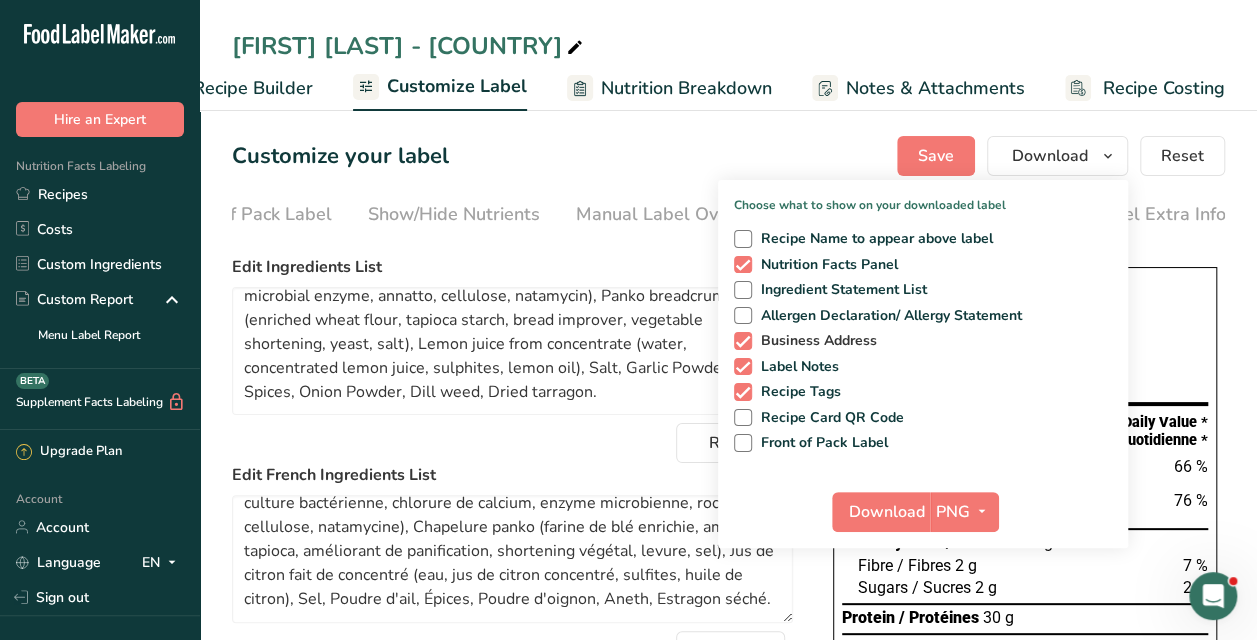 click on "Business Address" at bounding box center (815, 341) 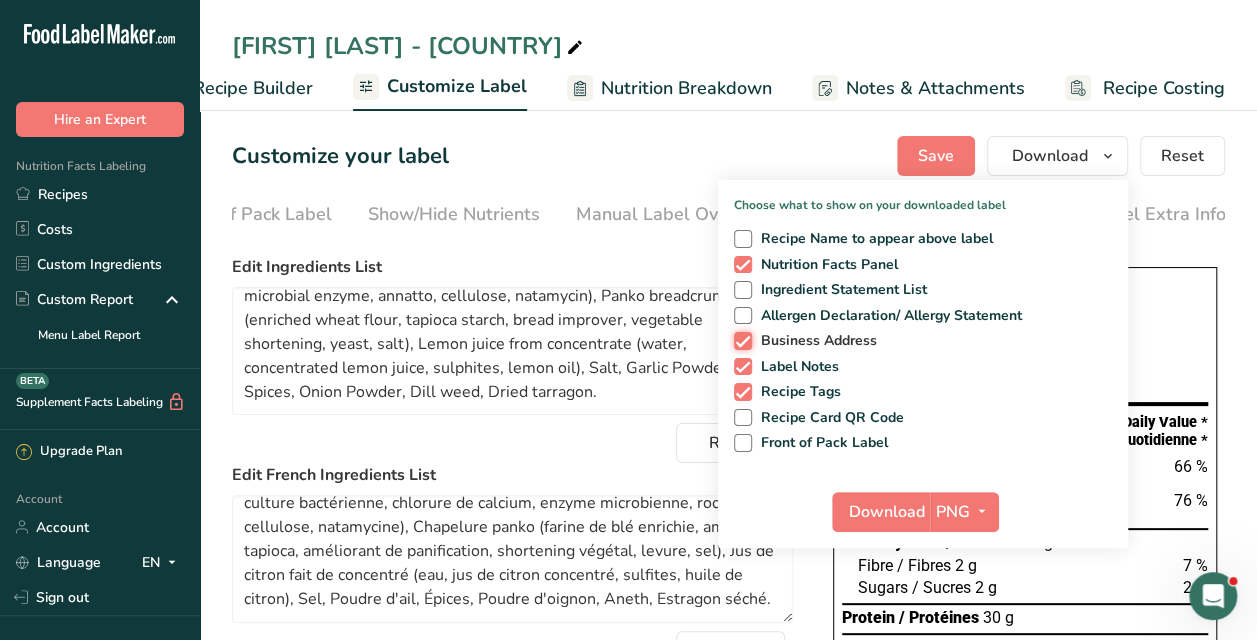 click on "Business Address" at bounding box center [740, 340] 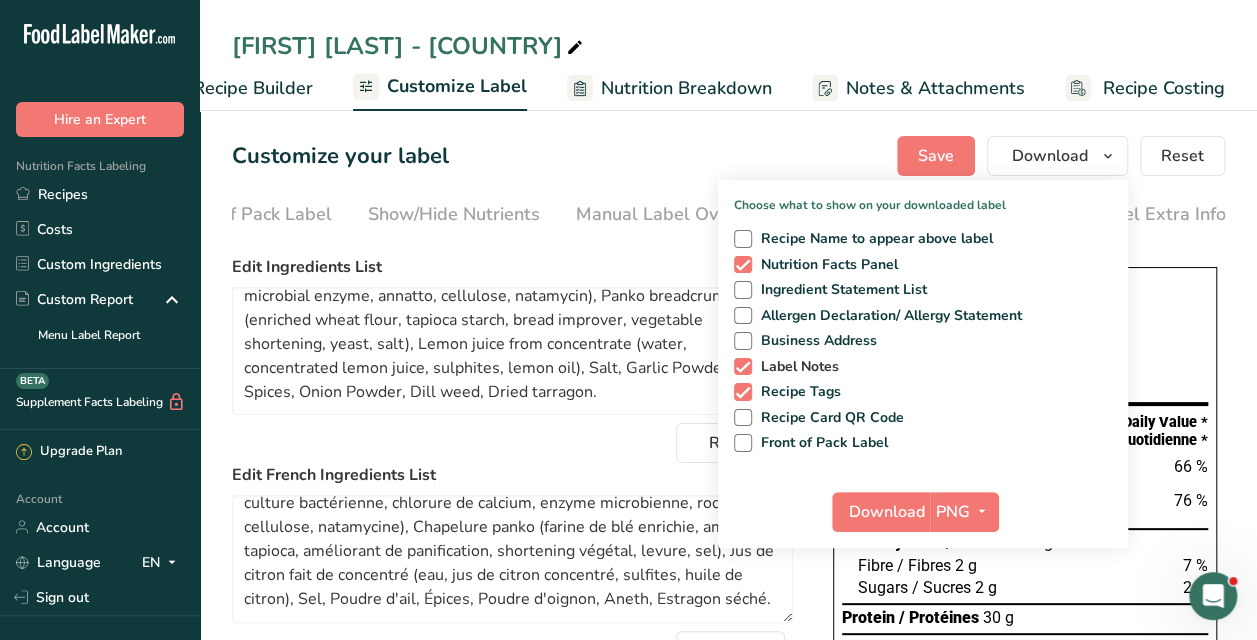 click on "Label Notes" at bounding box center [796, 367] 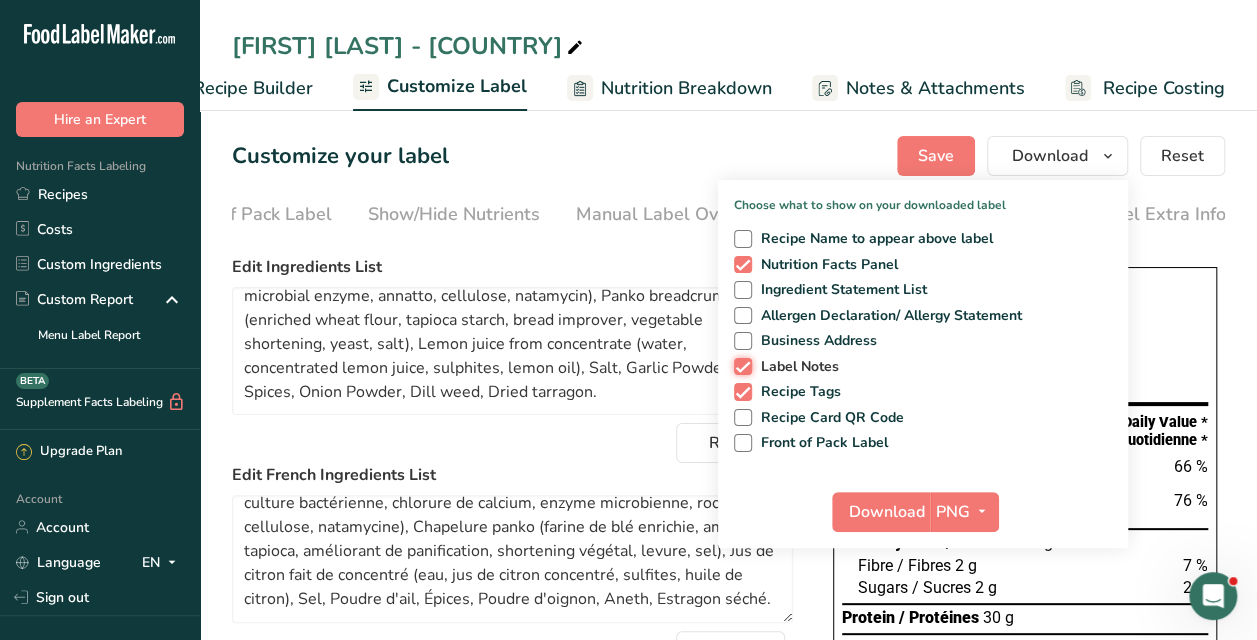 click on "Label Notes" at bounding box center [740, 366] 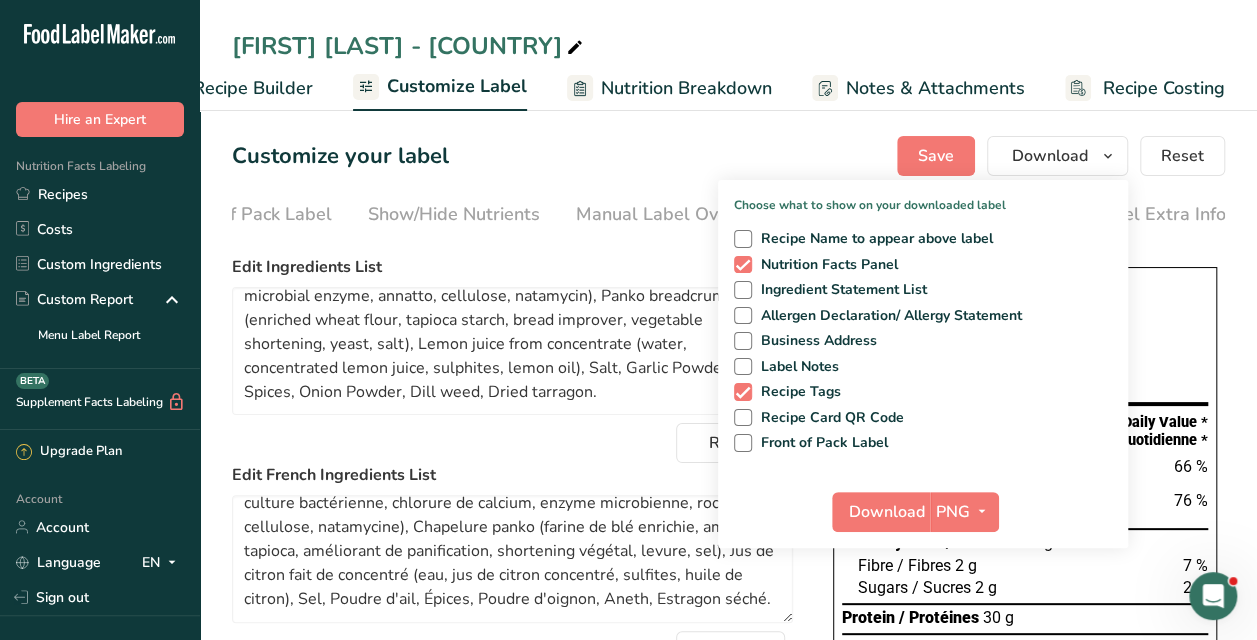 click on "Recipe Name to appear above label
Nutrition Facts Panel
Ingredient Statement List
Allergen Declaration/ Allergy Statement
Business Address
Label Notes
Recipe Tags
Recipe Card QR Code
Front of Pack Label" at bounding box center (923, 337) 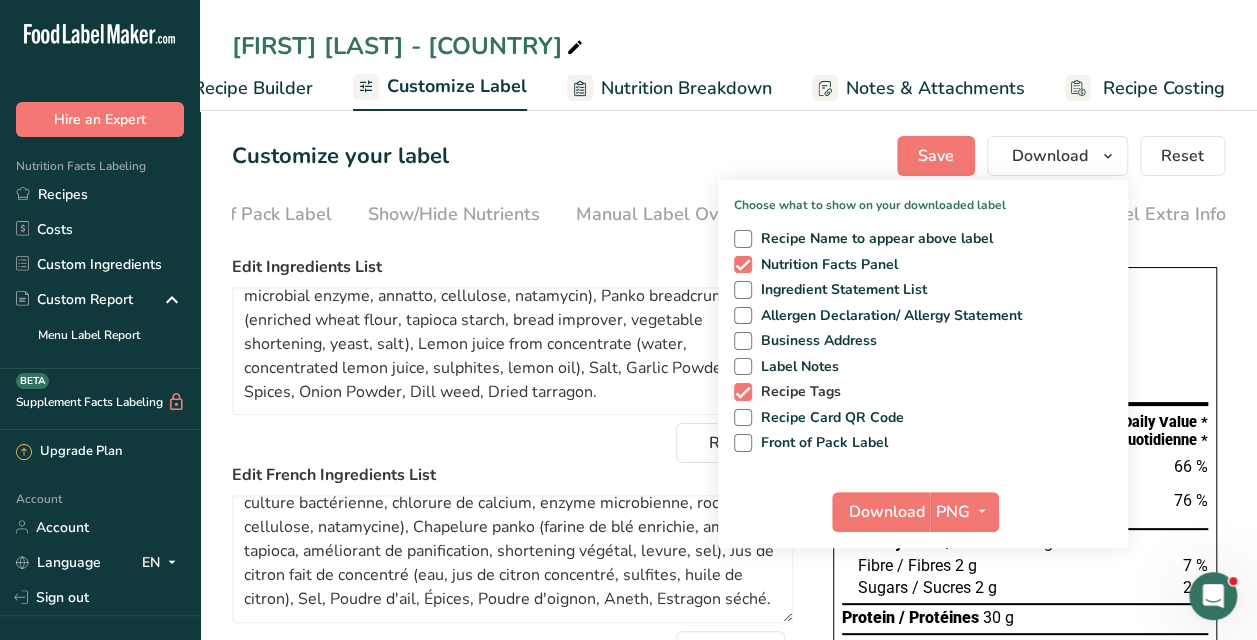 click on "Recipe Tags" at bounding box center [797, 392] 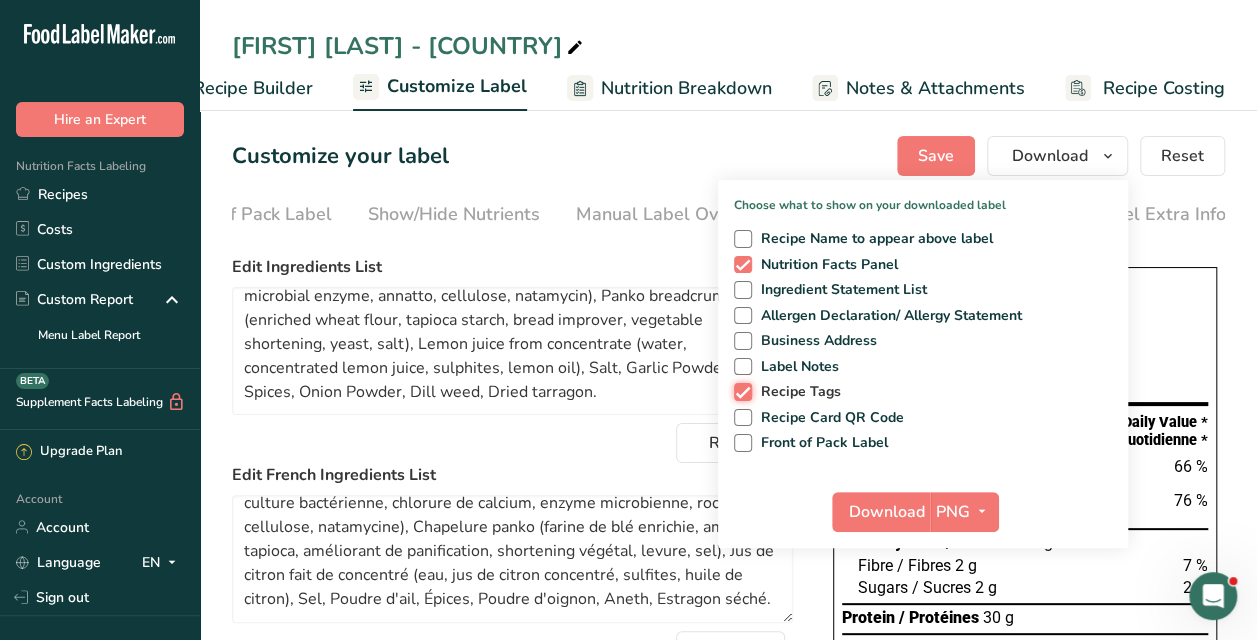 click on "Recipe Tags" at bounding box center [740, 391] 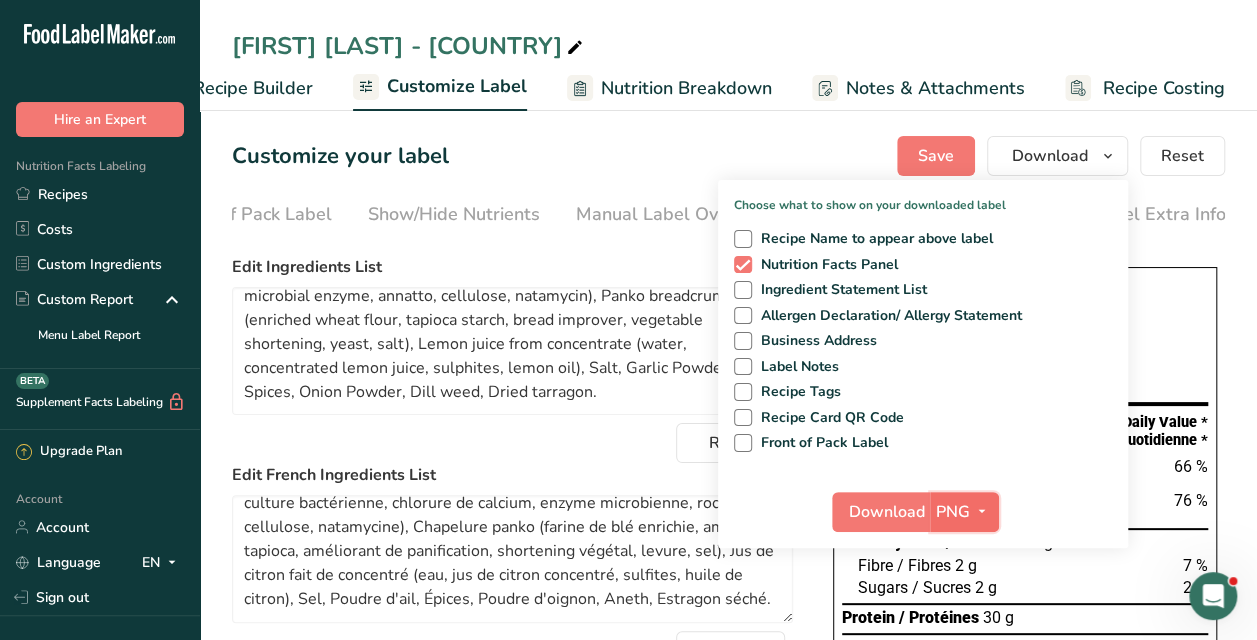 click at bounding box center [982, 512] 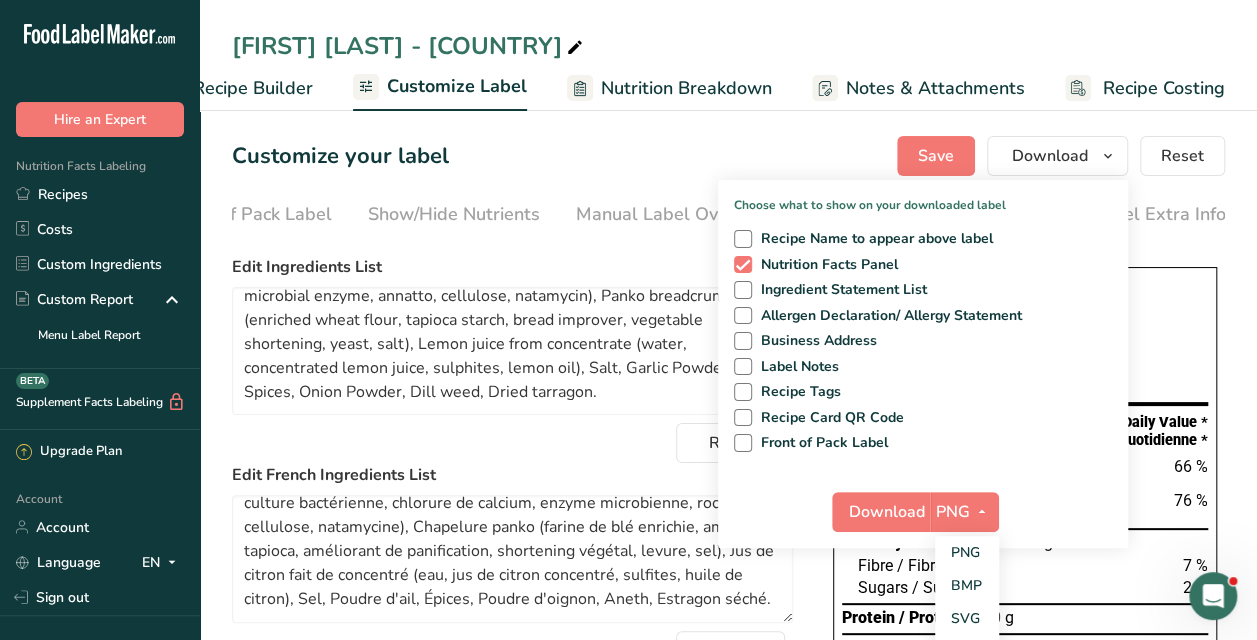 click on "Edit Ingredients List" at bounding box center [512, 267] 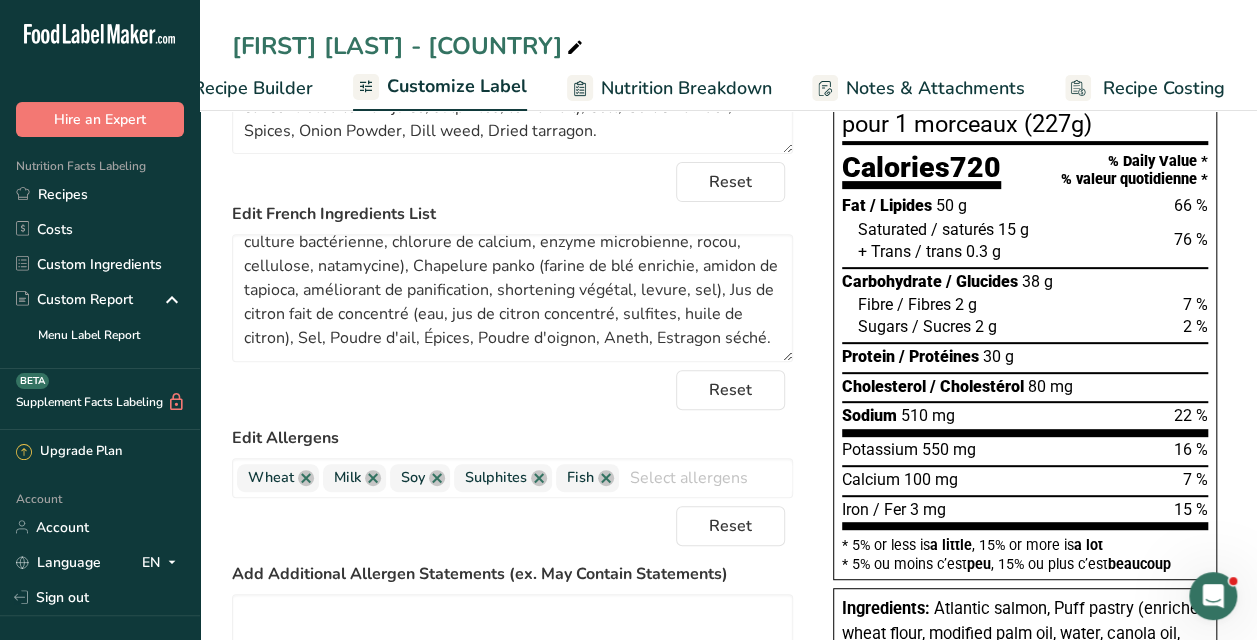 scroll, scrollTop: 143, scrollLeft: 0, axis: vertical 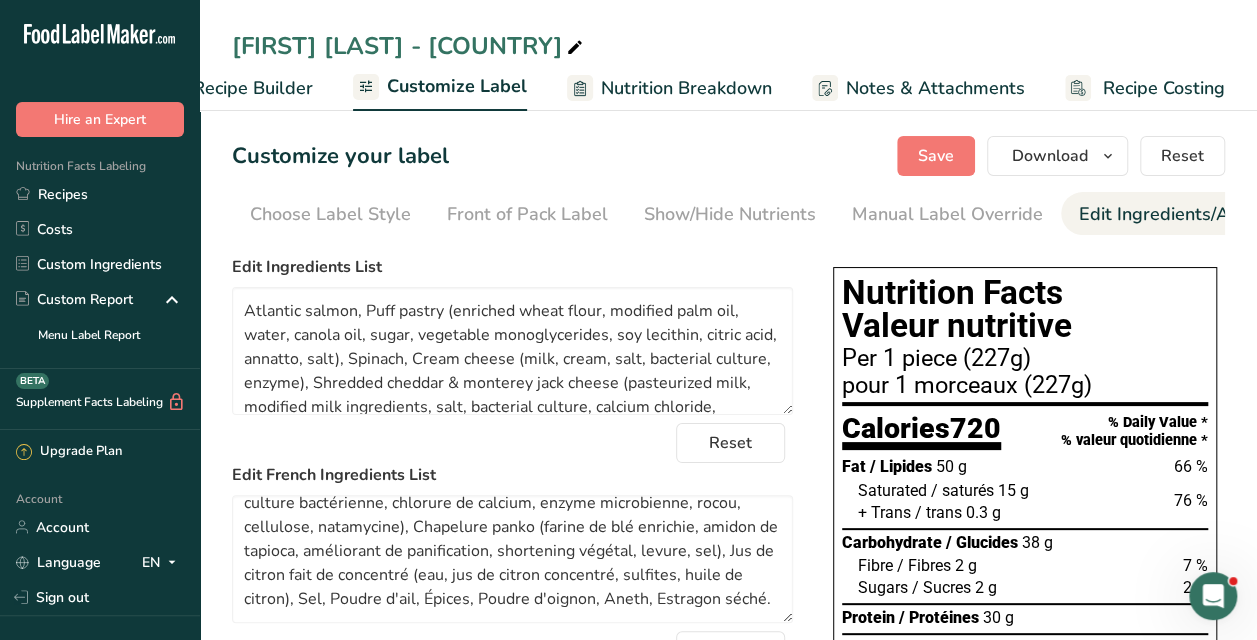 click on "Recipe Builder" at bounding box center (253, 88) 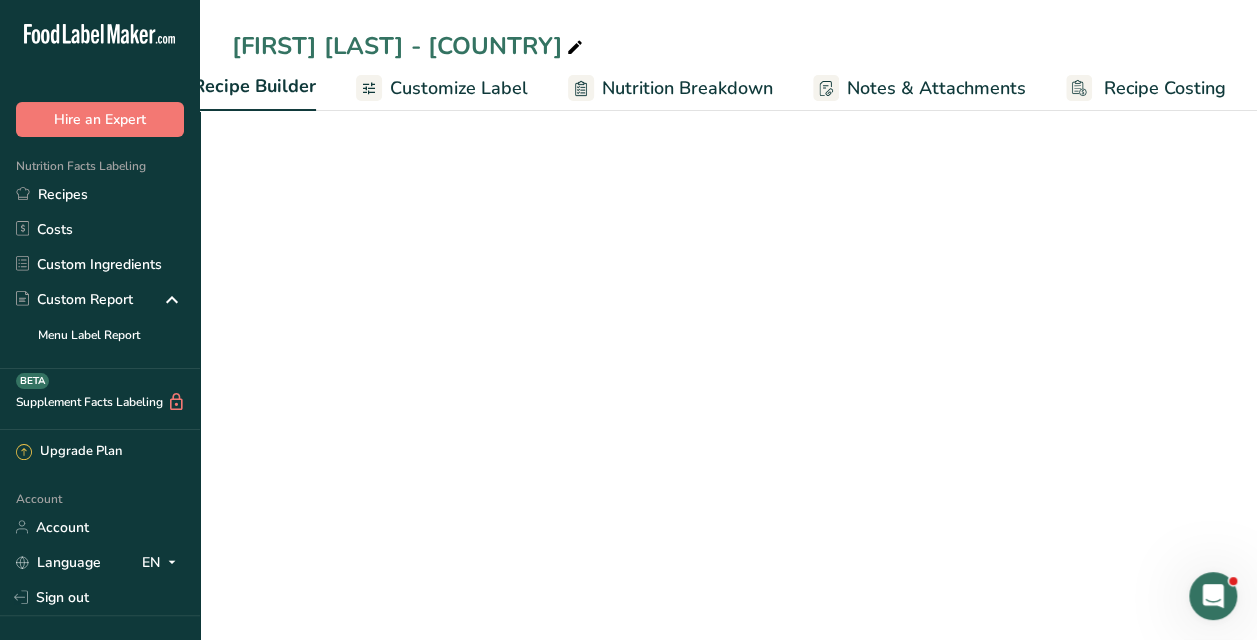 scroll, scrollTop: 0, scrollLeft: 193, axis: horizontal 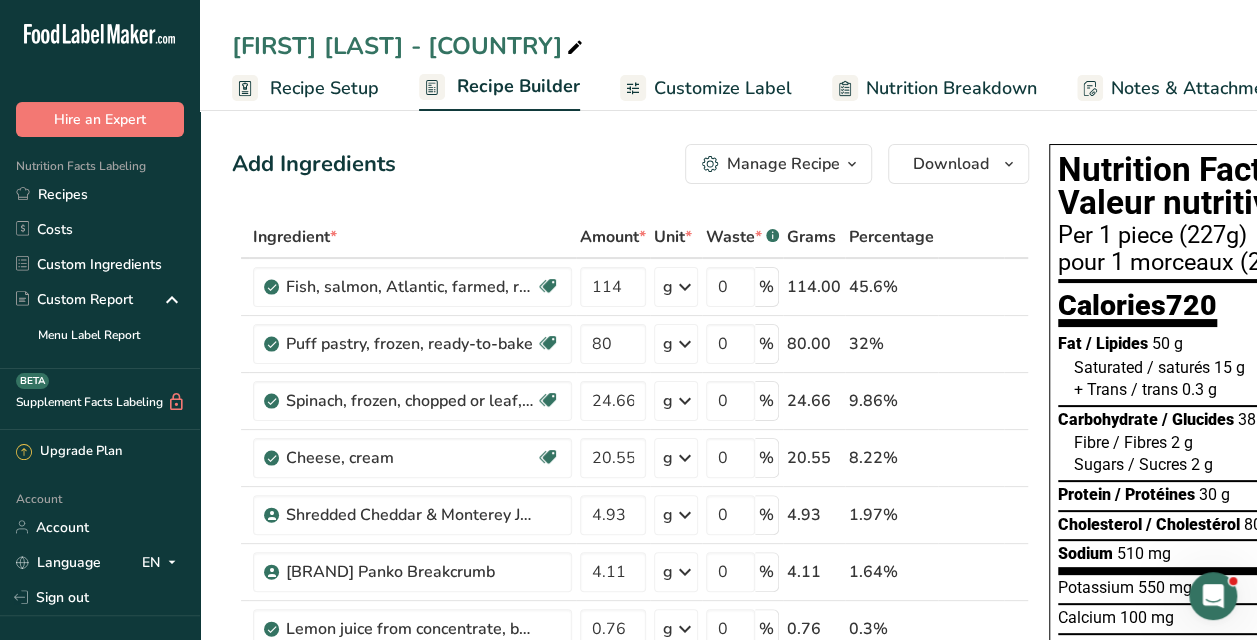 click on "Recipe Setup" at bounding box center (324, 88) 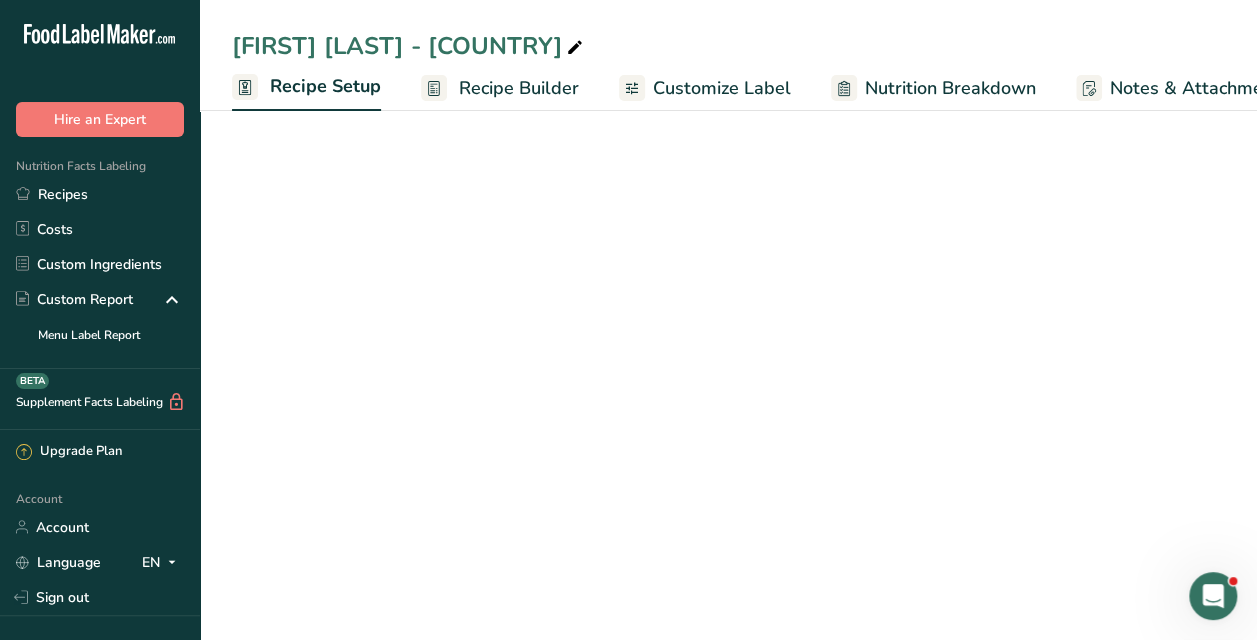 scroll, scrollTop: 0, scrollLeft: 7, axis: horizontal 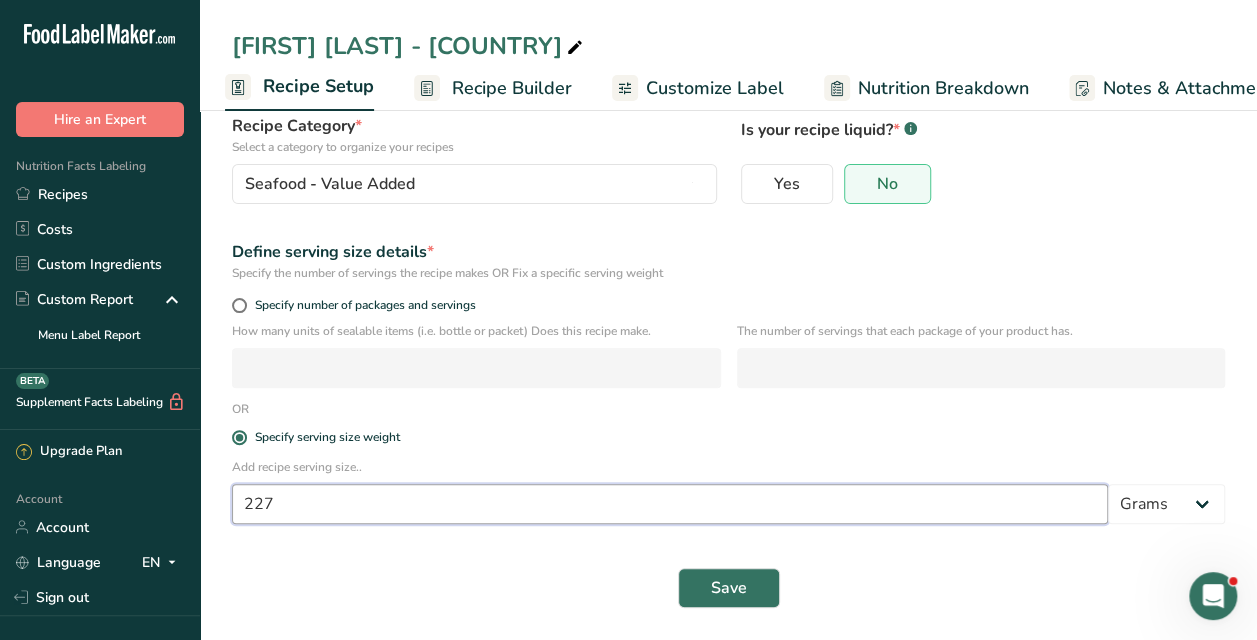 click on "227" at bounding box center [670, 504] 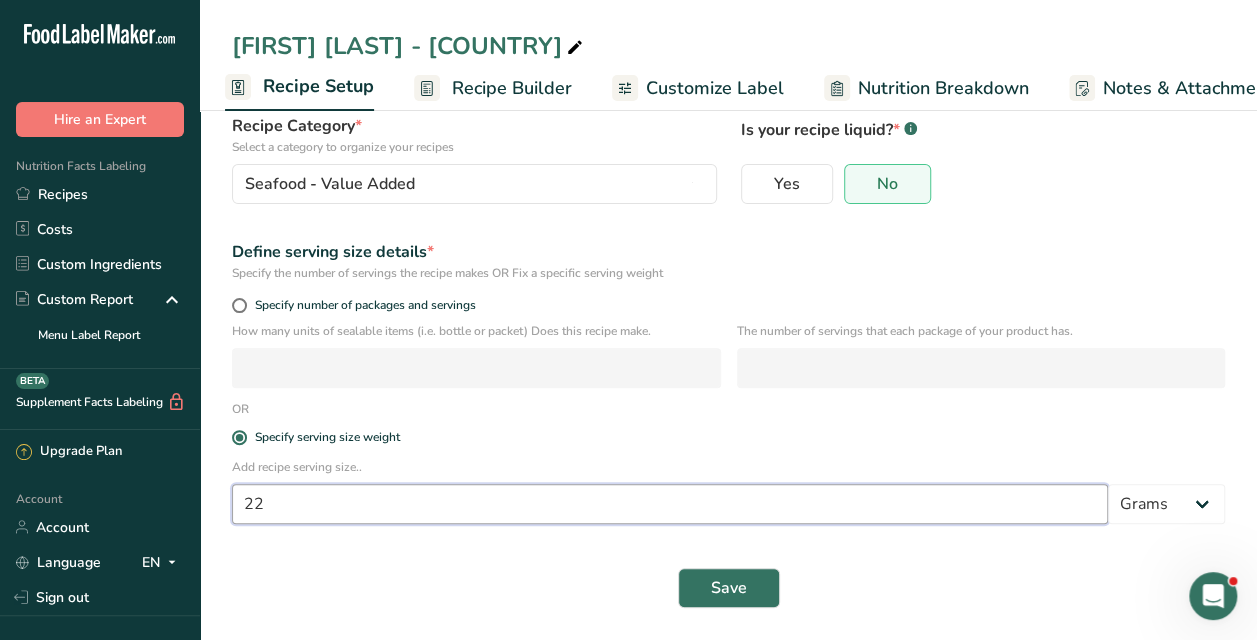 type on "2" 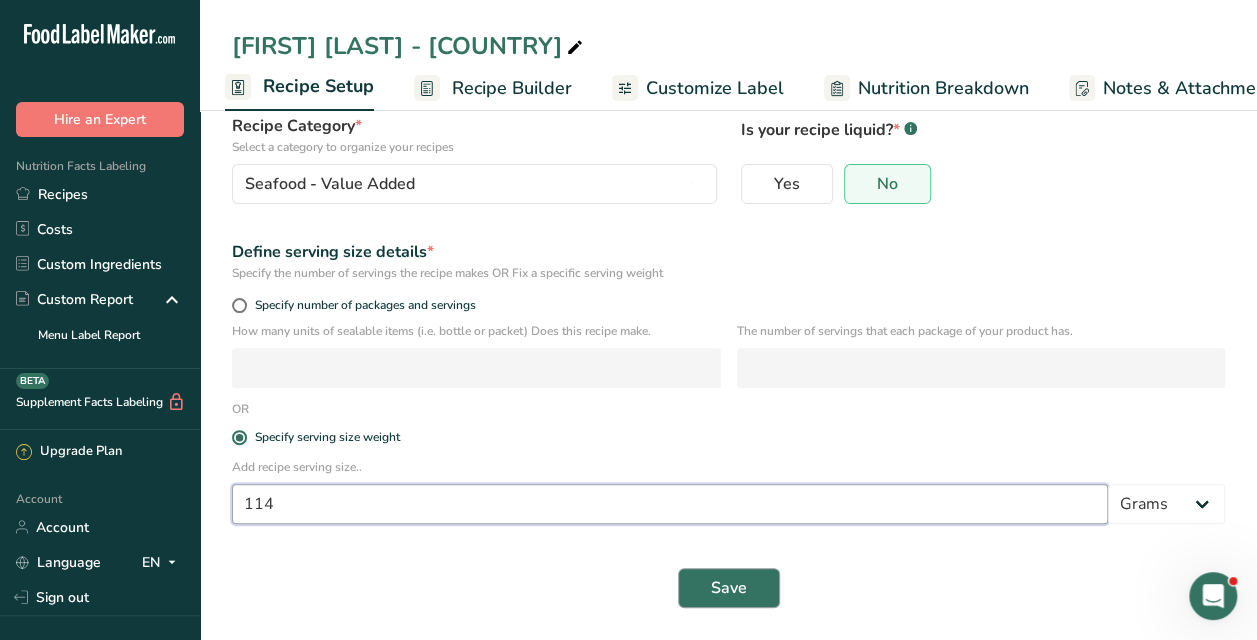 type on "114" 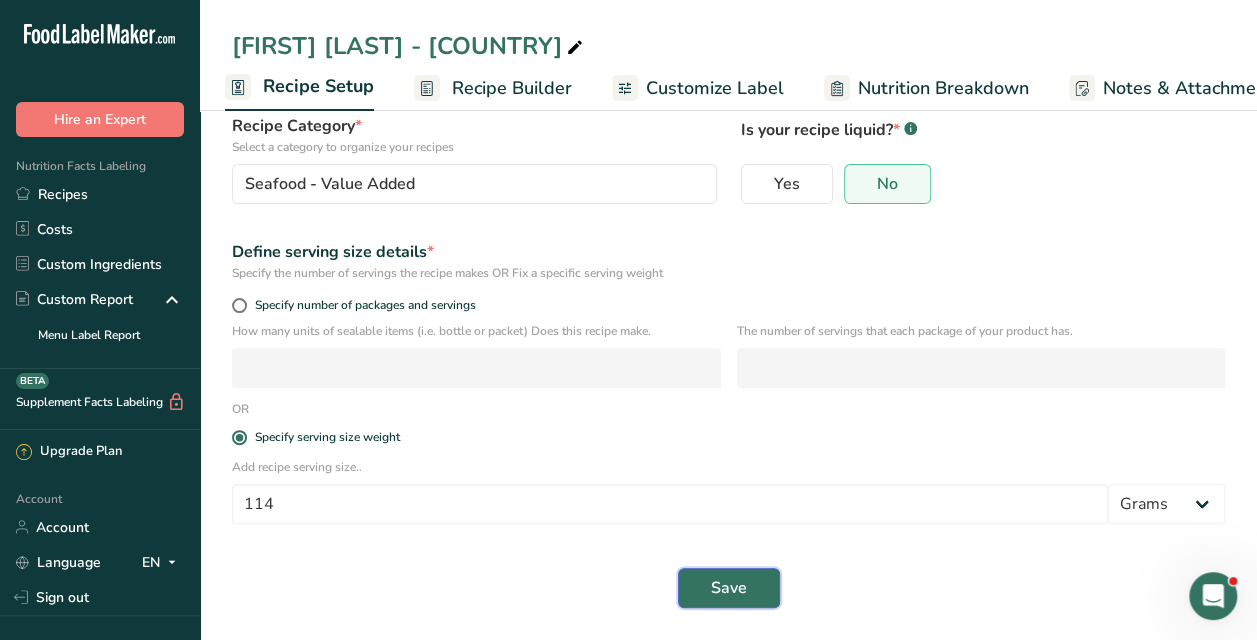 click on "Save" at bounding box center (729, 588) 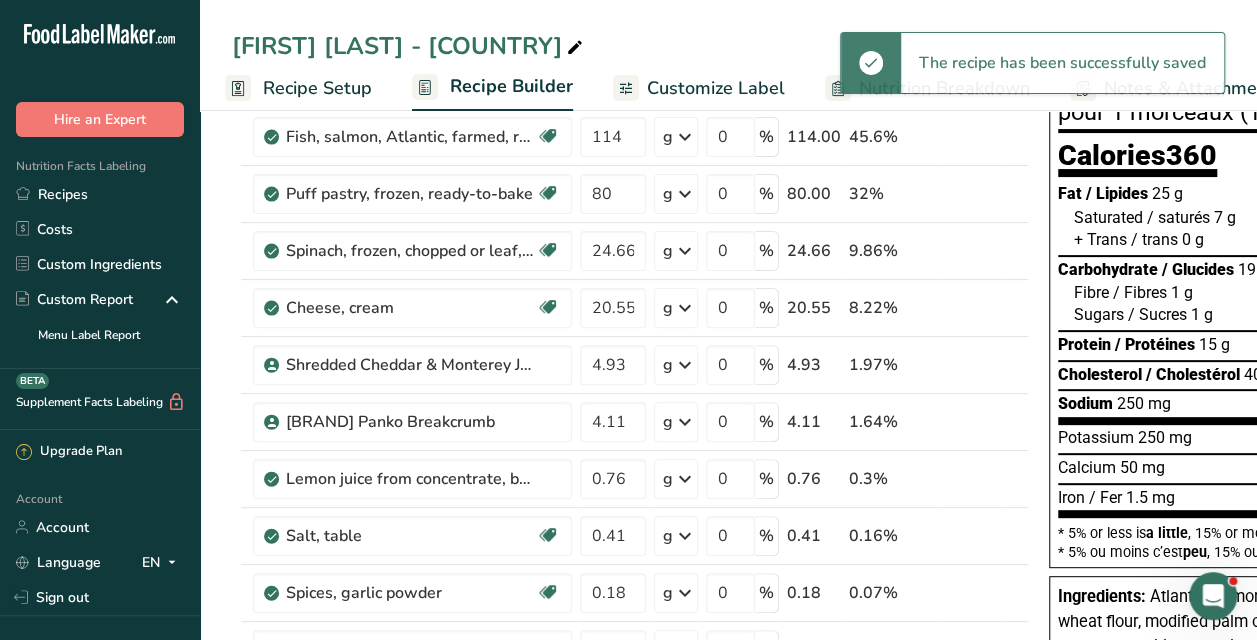 scroll, scrollTop: 0, scrollLeft: 0, axis: both 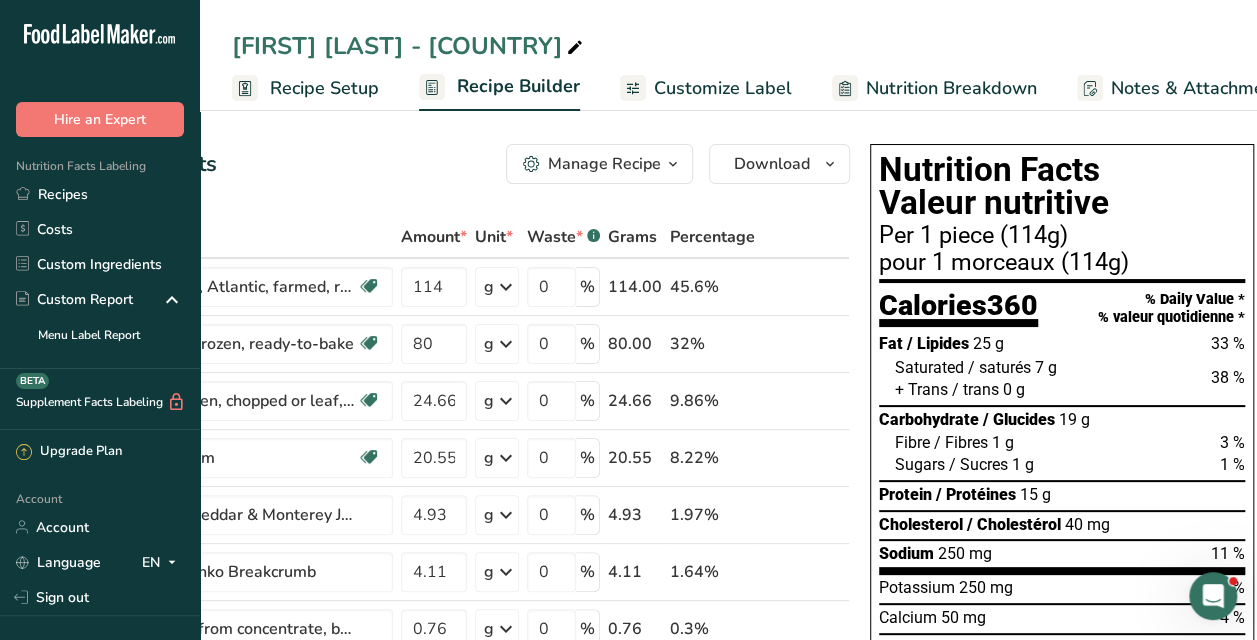 click on "Add Ingredients
Manage Recipe         Delete Recipe           Duplicate Recipe             Scale Recipe             Save as Sub-Recipe   .a-a{fill:#347362;}.b-a{fill:#fff;}                               Nutrition Breakdown                 Recipe Card
NEW
Amino Acids Pattern Report           Activity History
Download
Choose your preferred label style
Standard FDA label
Standard FDA label
The most common format for nutrition facts labels in compliance with the FDA's typeface, style and requirements
Tabular FDA label
A label format compliant with the FDA regulations presented in a tabular (horizontal) display.
Linear FDA label
A simple linear display for small sized packages.
Simplified FDA label" at bounding box center (457, 1065) 